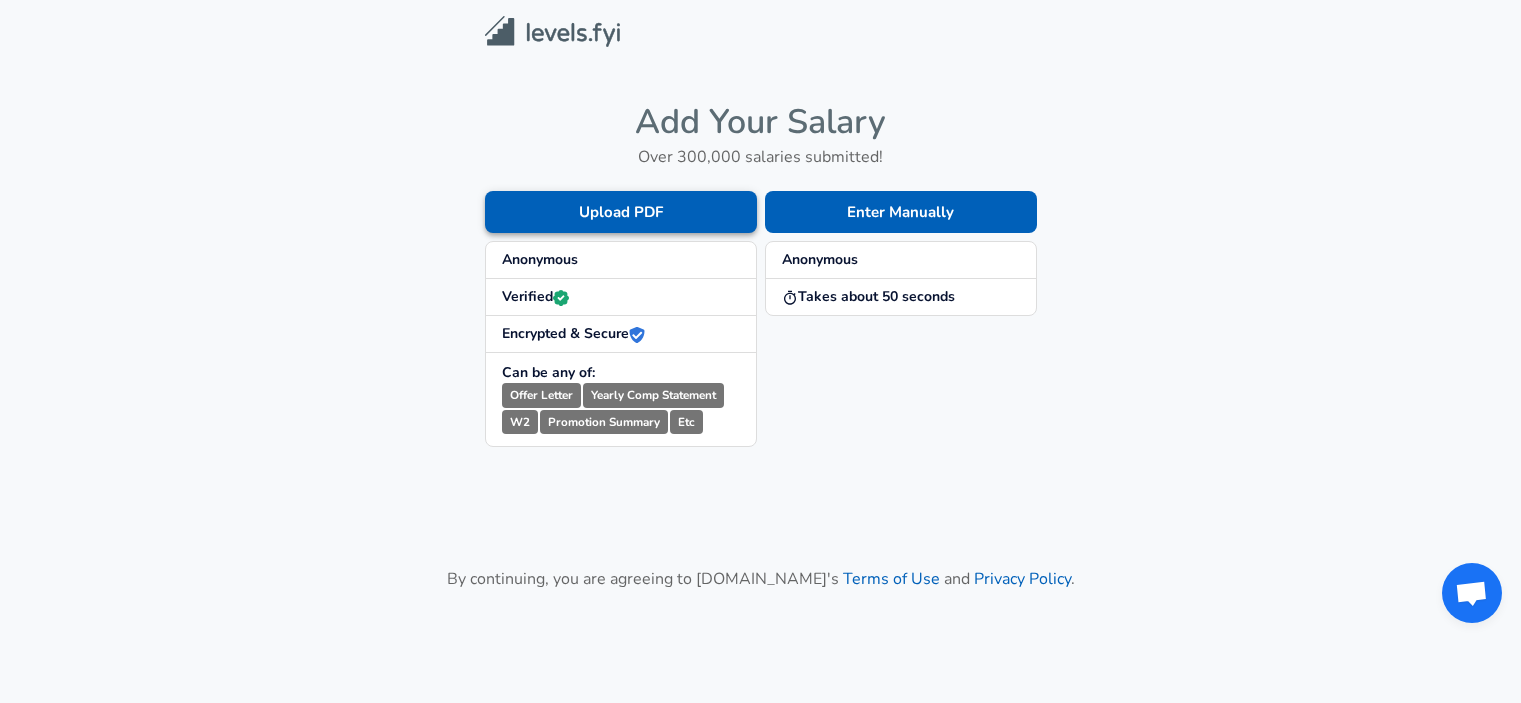 scroll, scrollTop: 0, scrollLeft: 0, axis: both 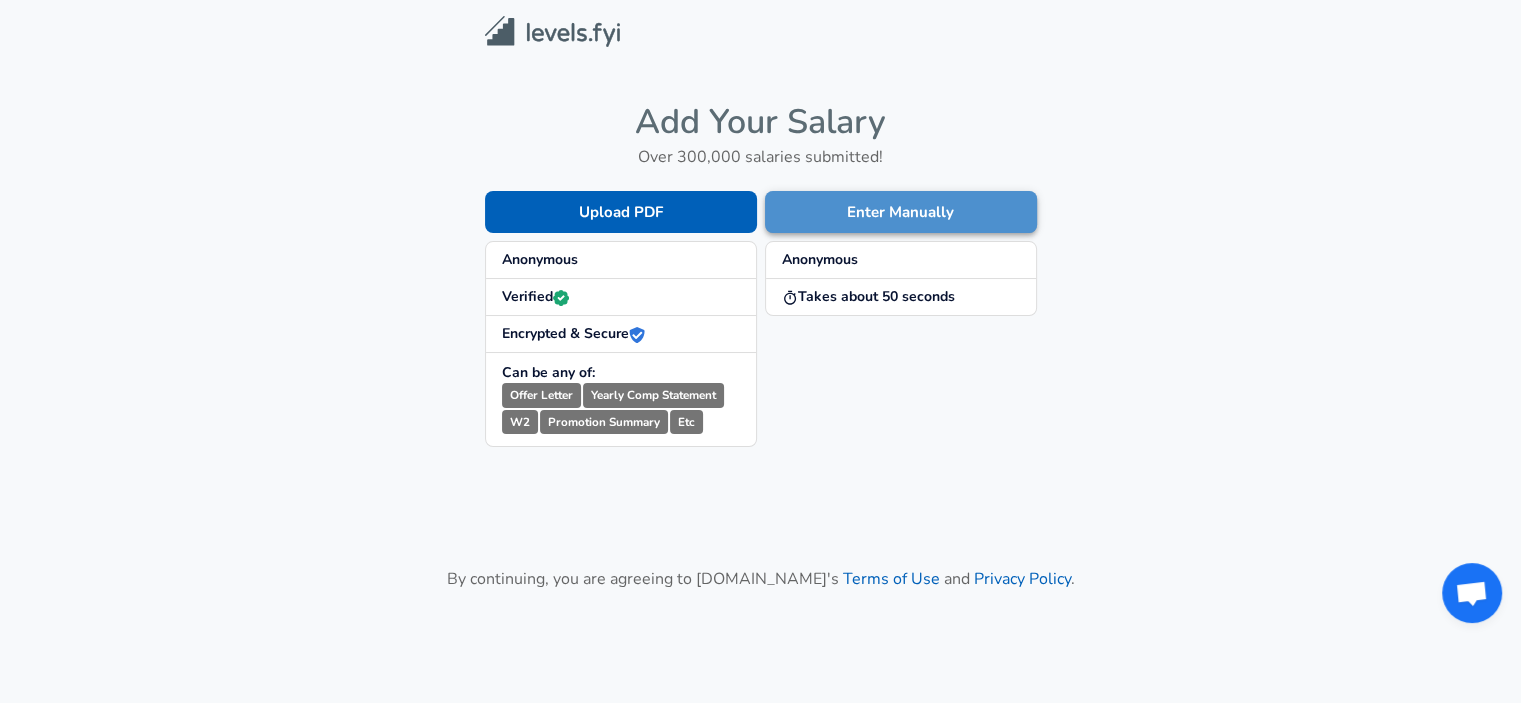 click on "Enter Manually" at bounding box center [901, 212] 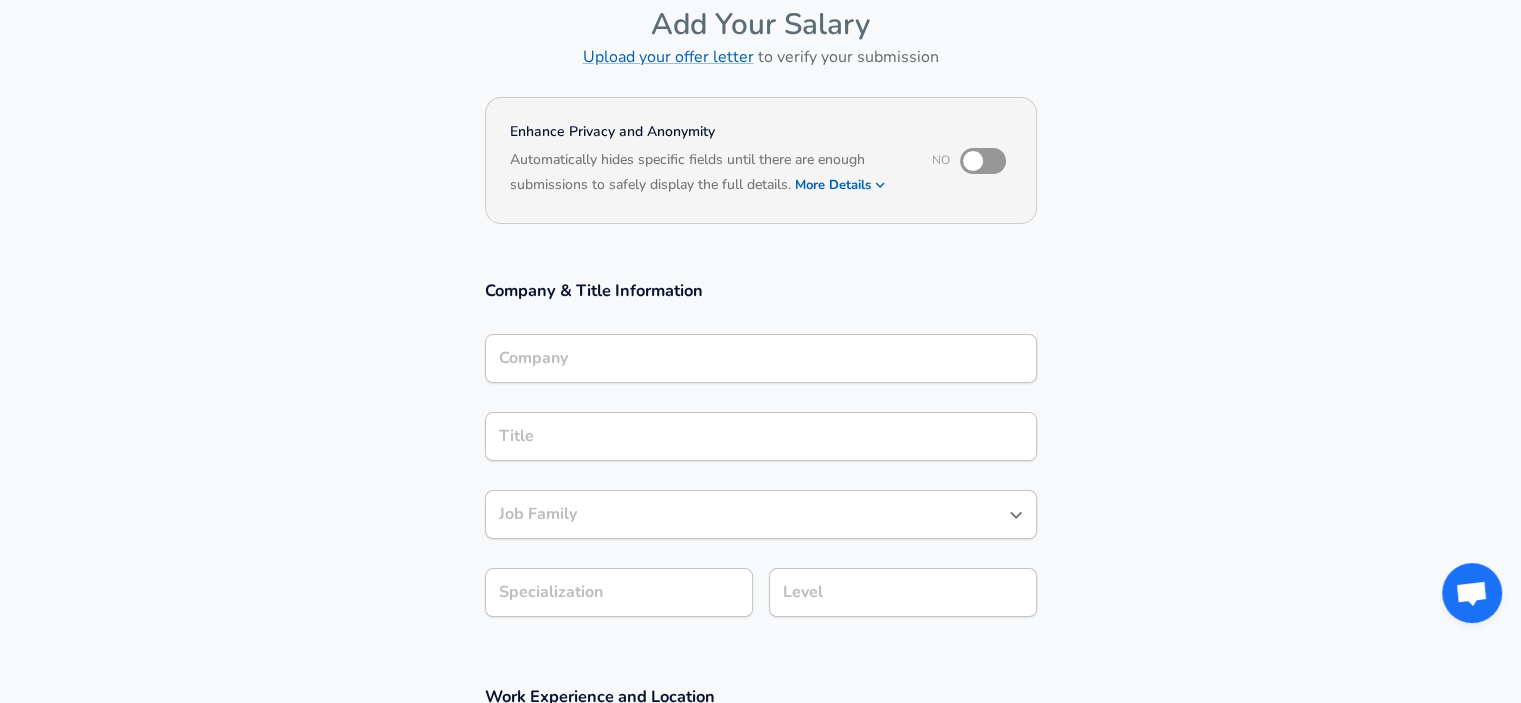 click on "Company Company" at bounding box center [761, 361] 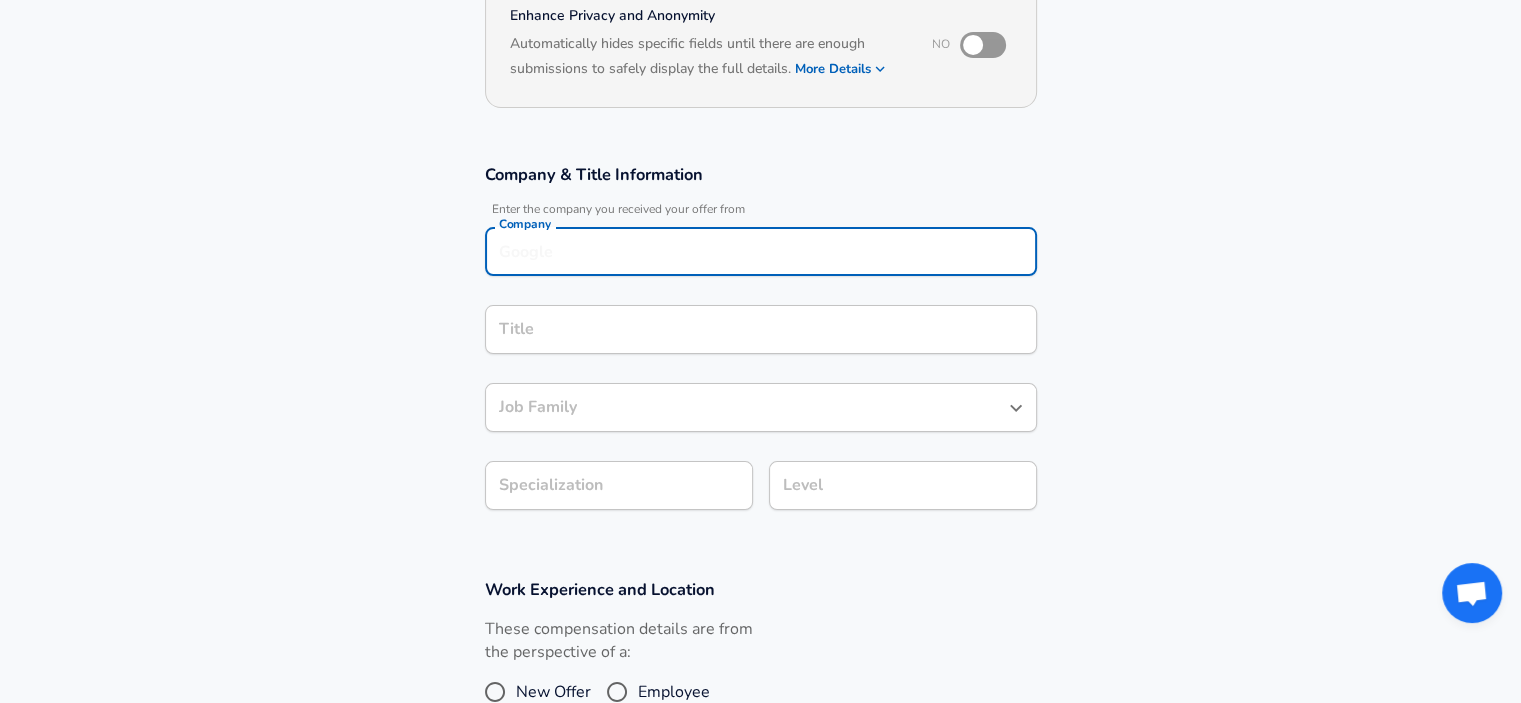 scroll, scrollTop: 220, scrollLeft: 0, axis: vertical 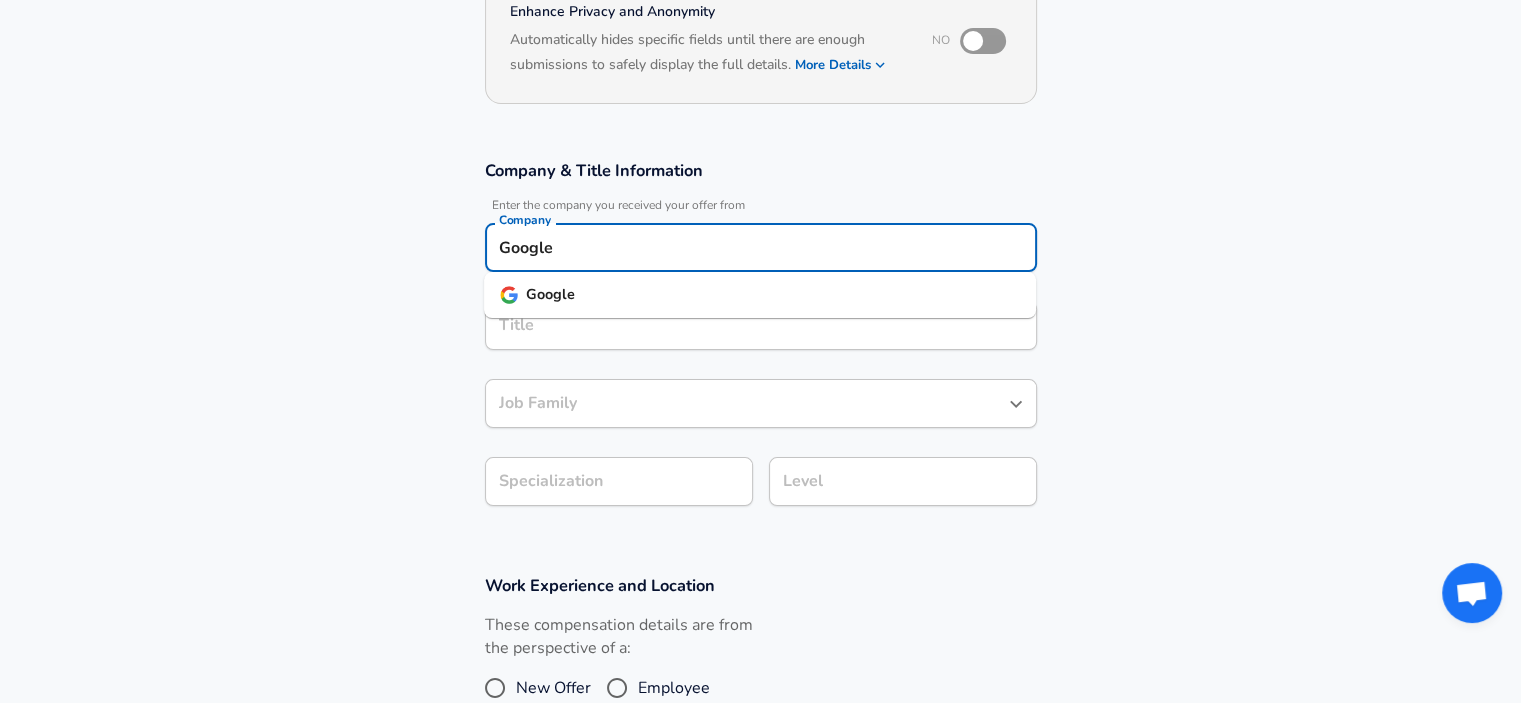 click on "Google" at bounding box center (550, 294) 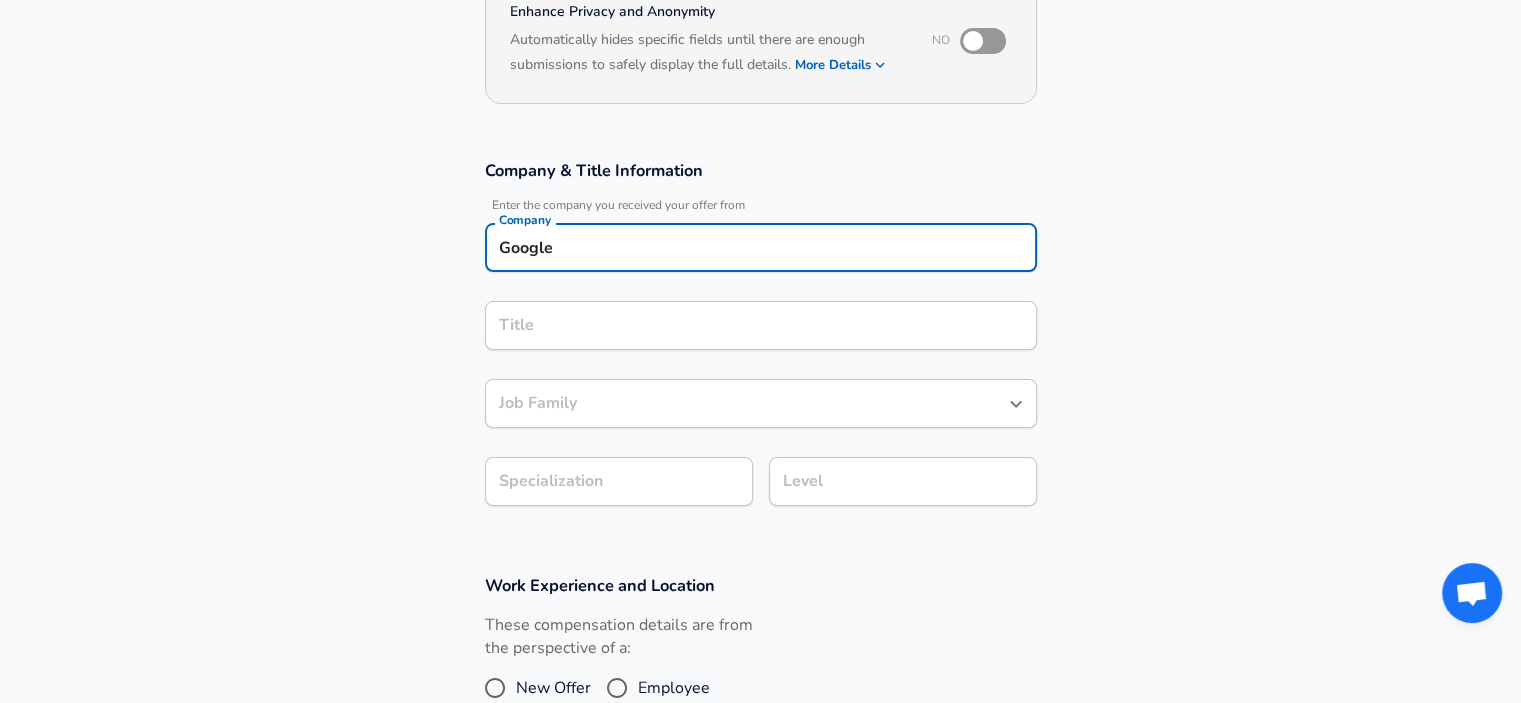 type on "Google" 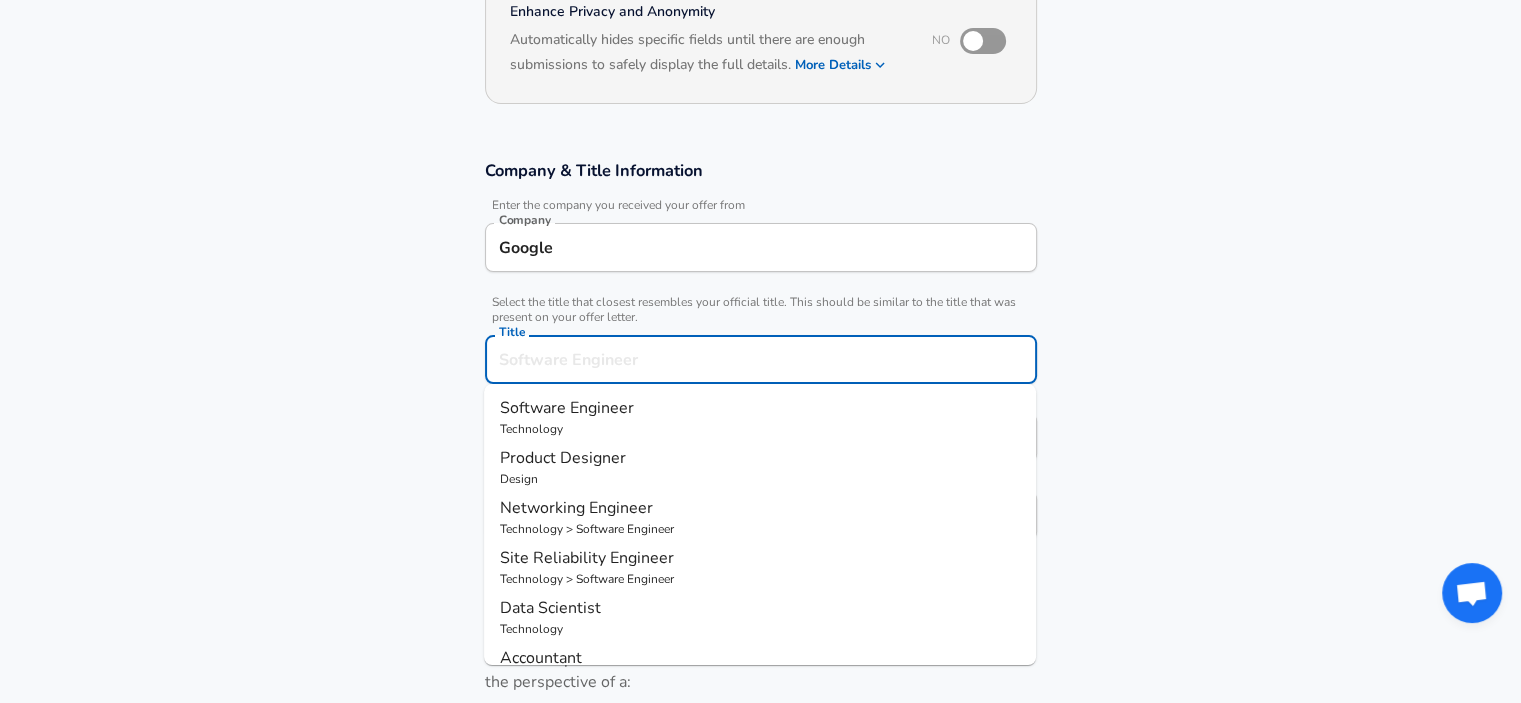 scroll, scrollTop: 260, scrollLeft: 0, axis: vertical 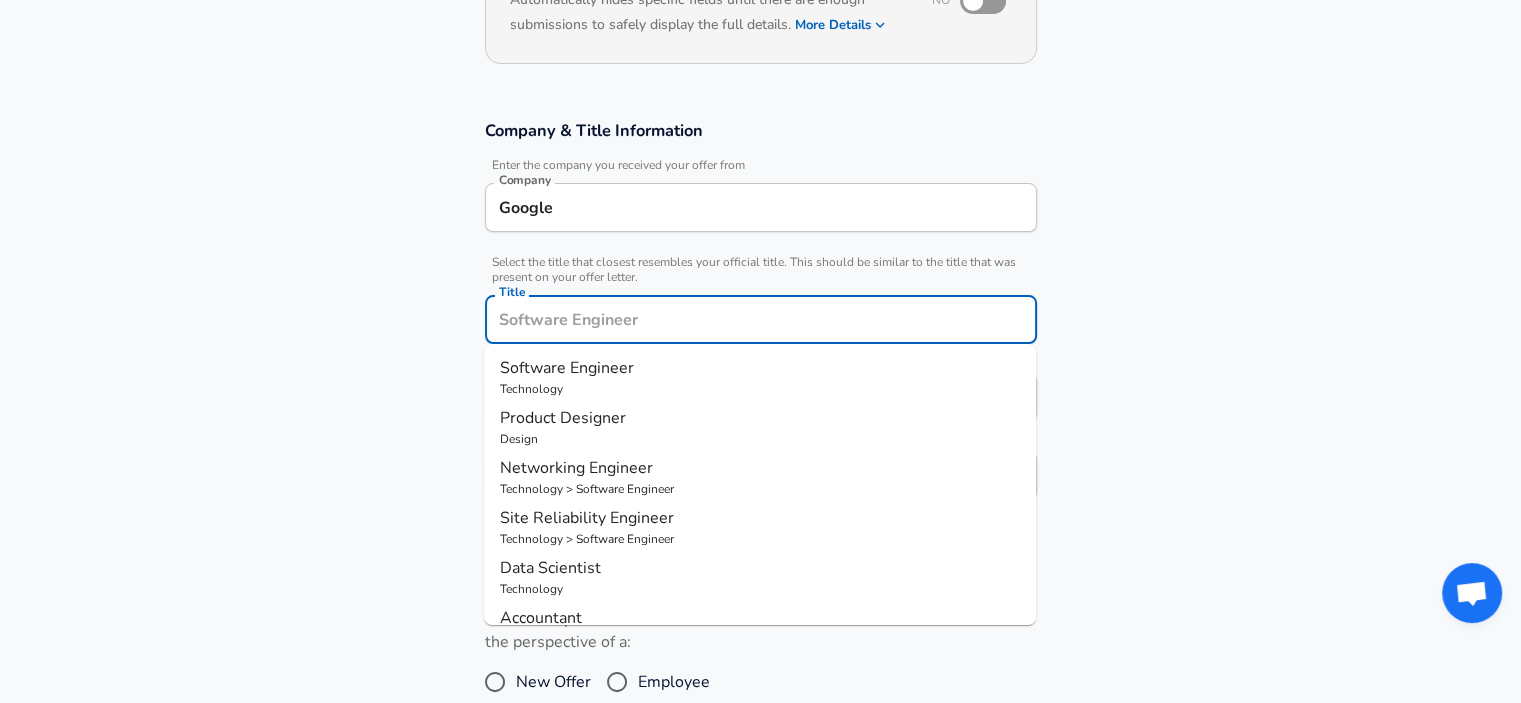 click on "Software Engineer" at bounding box center [567, 368] 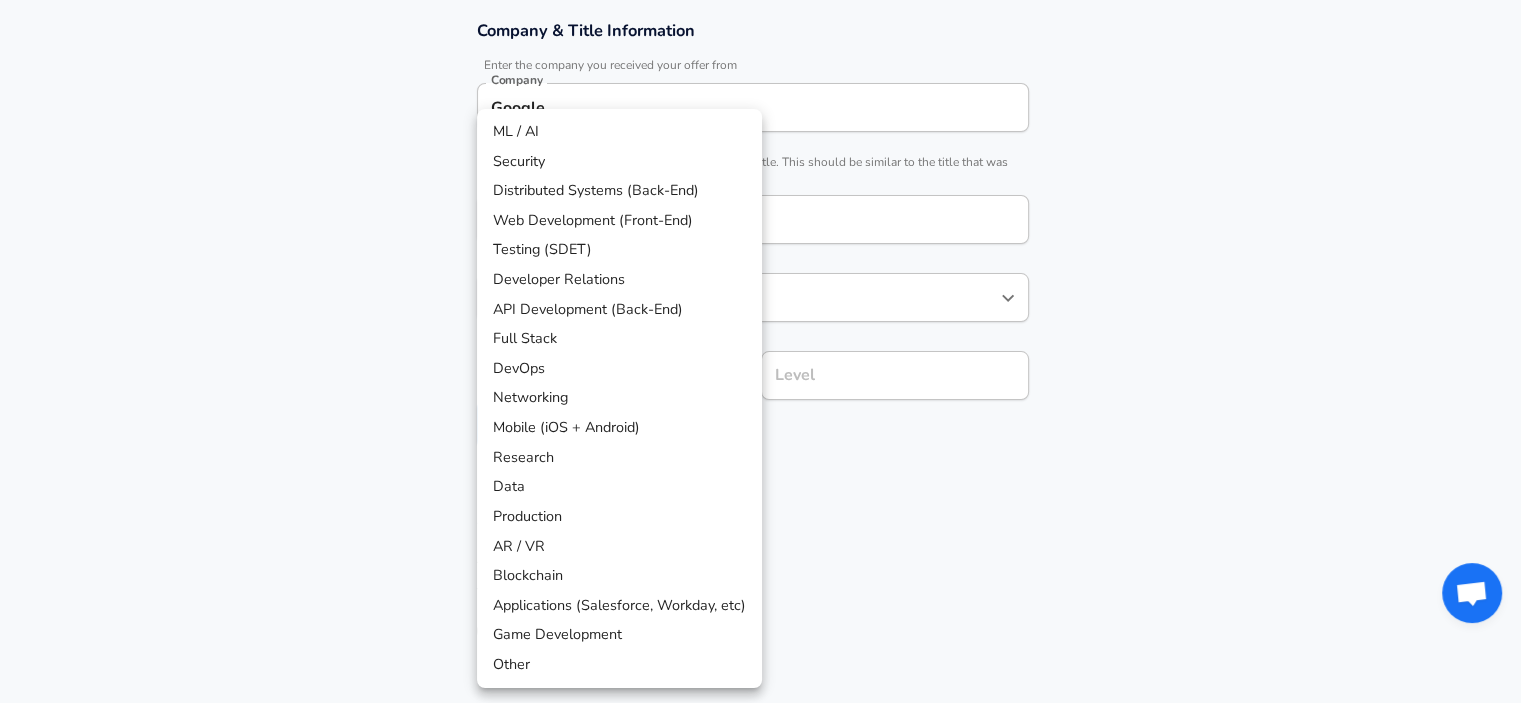 scroll, scrollTop: 420, scrollLeft: 0, axis: vertical 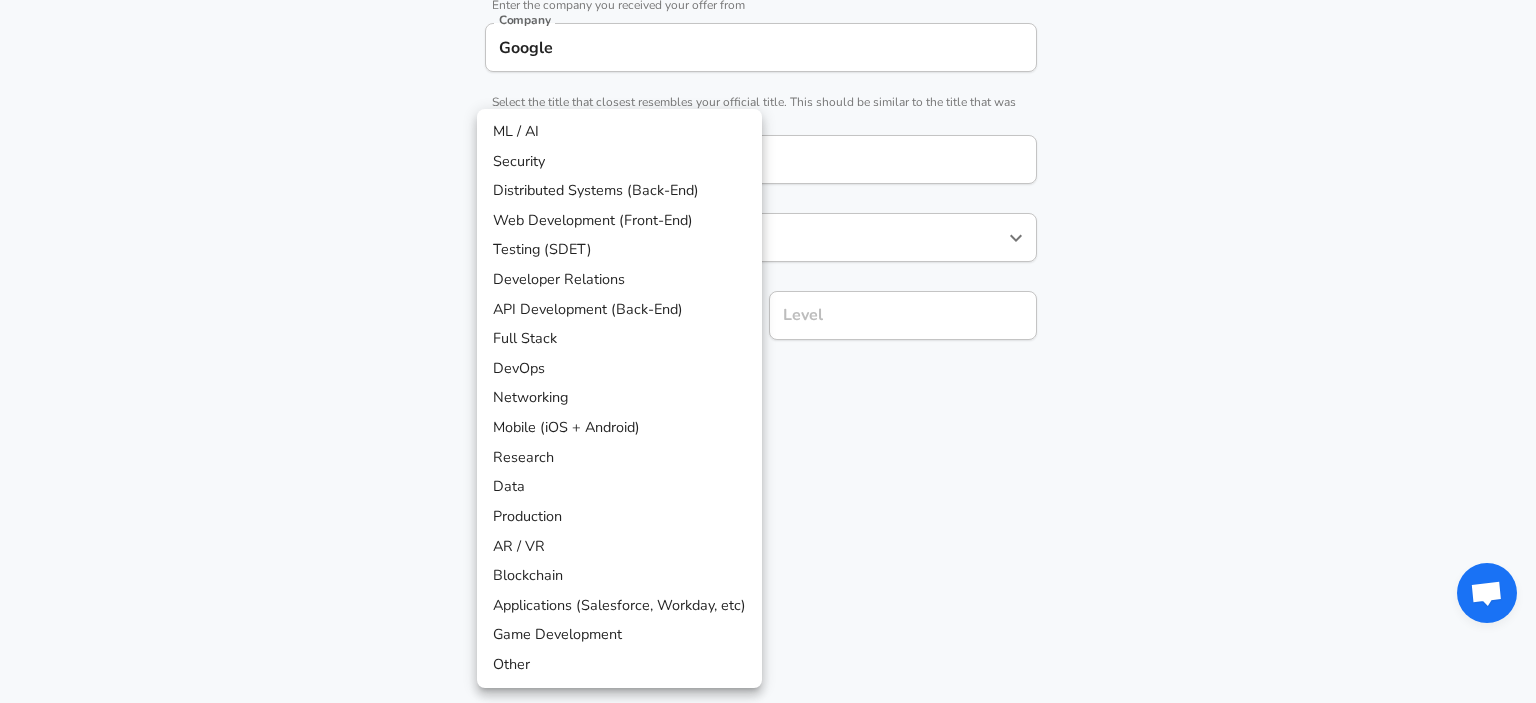 click on "Restart Add Your Salary Upload your offer letter   to verify your submission Enhance Privacy and Anonymity No Automatically hides specific fields until there are enough submissions to safely display the full details.   More Details Based on your submission and the data points that we have already collected, we will automatically hide and anonymize specific fields if there aren't enough data points to remain sufficiently anonymous. Company & Title Information   Enter the company you received your offer from Company Google Company   Select the title that closest resembles your official title. This should be similar to the title that was present on your offer letter. Title Software Engineer Title Job Family Software Engineer Job Family   Select a Specialization that best fits your role. If you can't find one, select 'Other' to enter a custom specialization Select Specialization ​ Select Specialization Level Level Work Experience and Location These compensation details are from the perspective of a: New Offer" at bounding box center [768, -69] 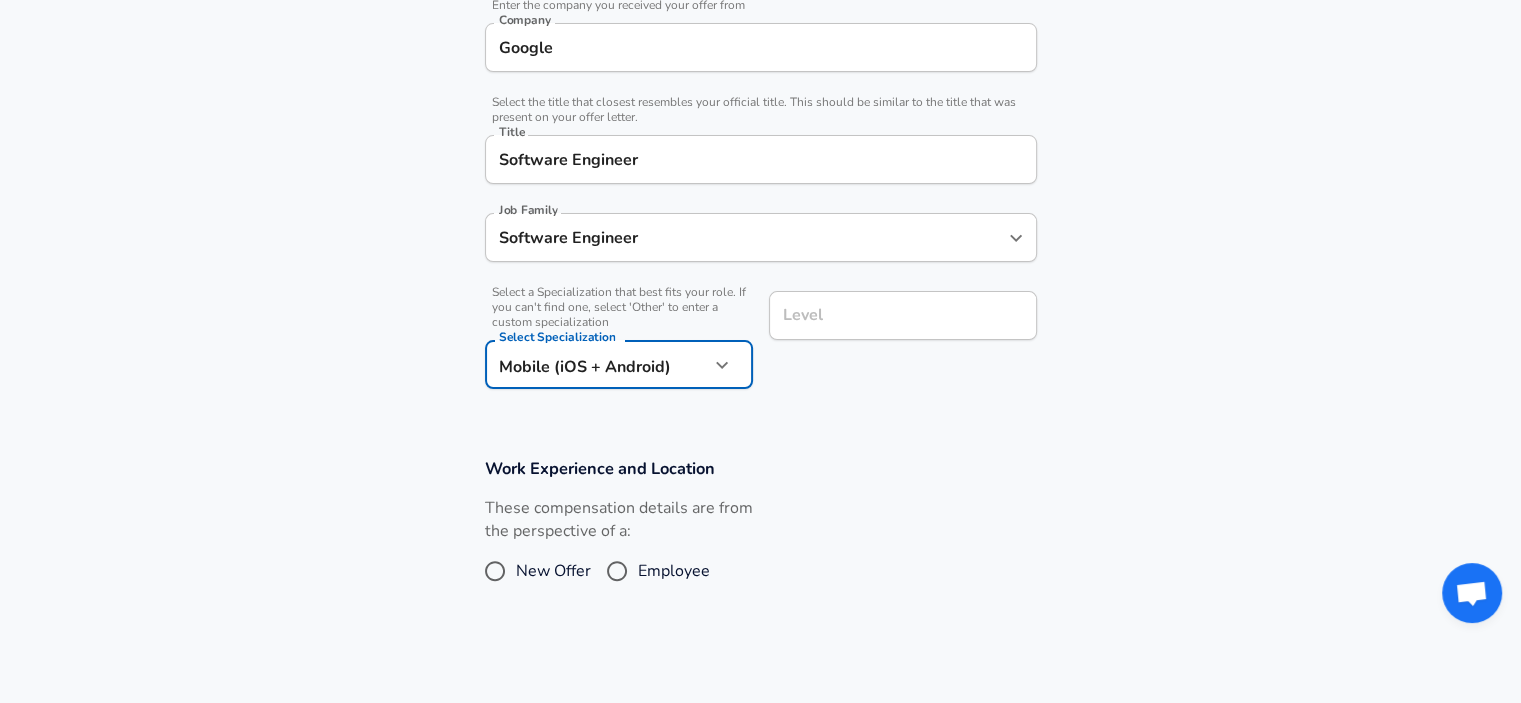 click on "Level" at bounding box center [903, 315] 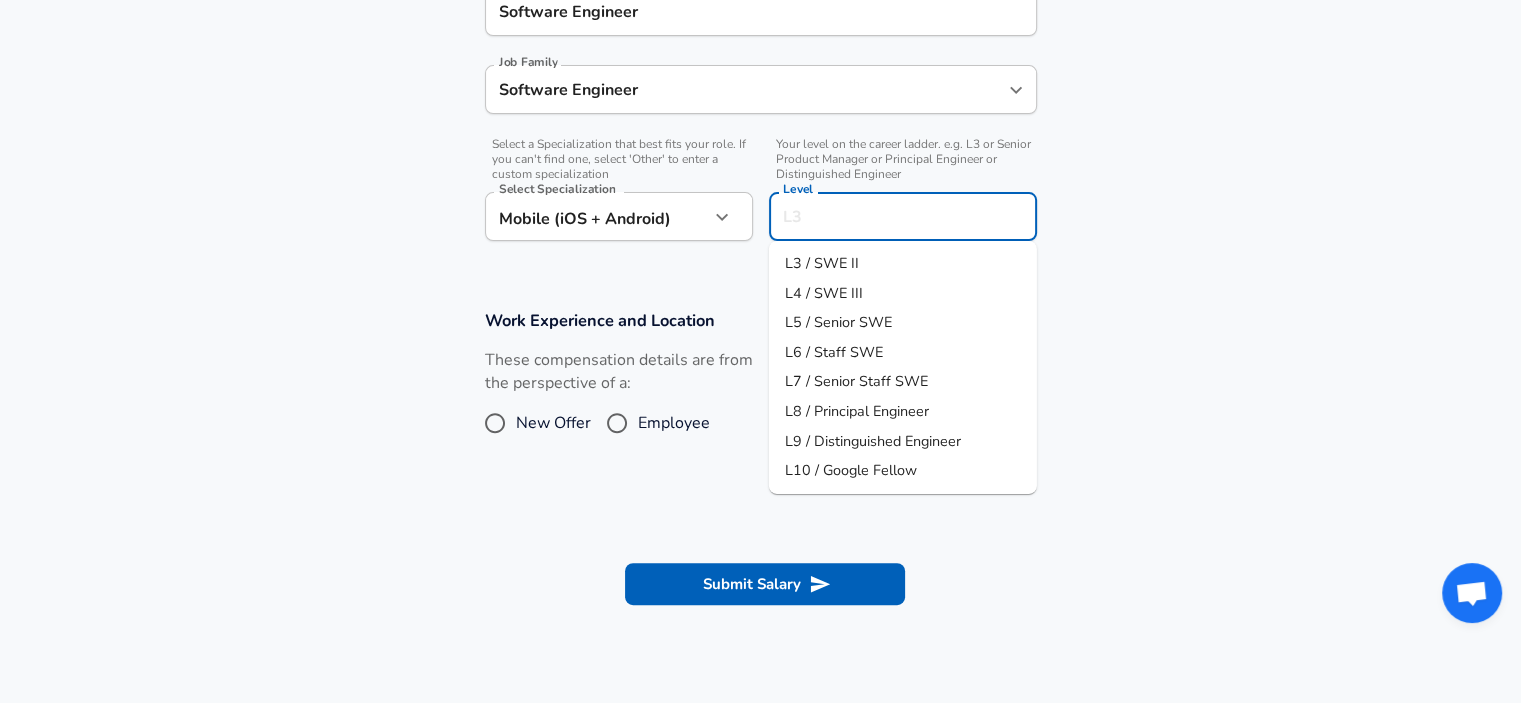 scroll, scrollTop: 560, scrollLeft: 0, axis: vertical 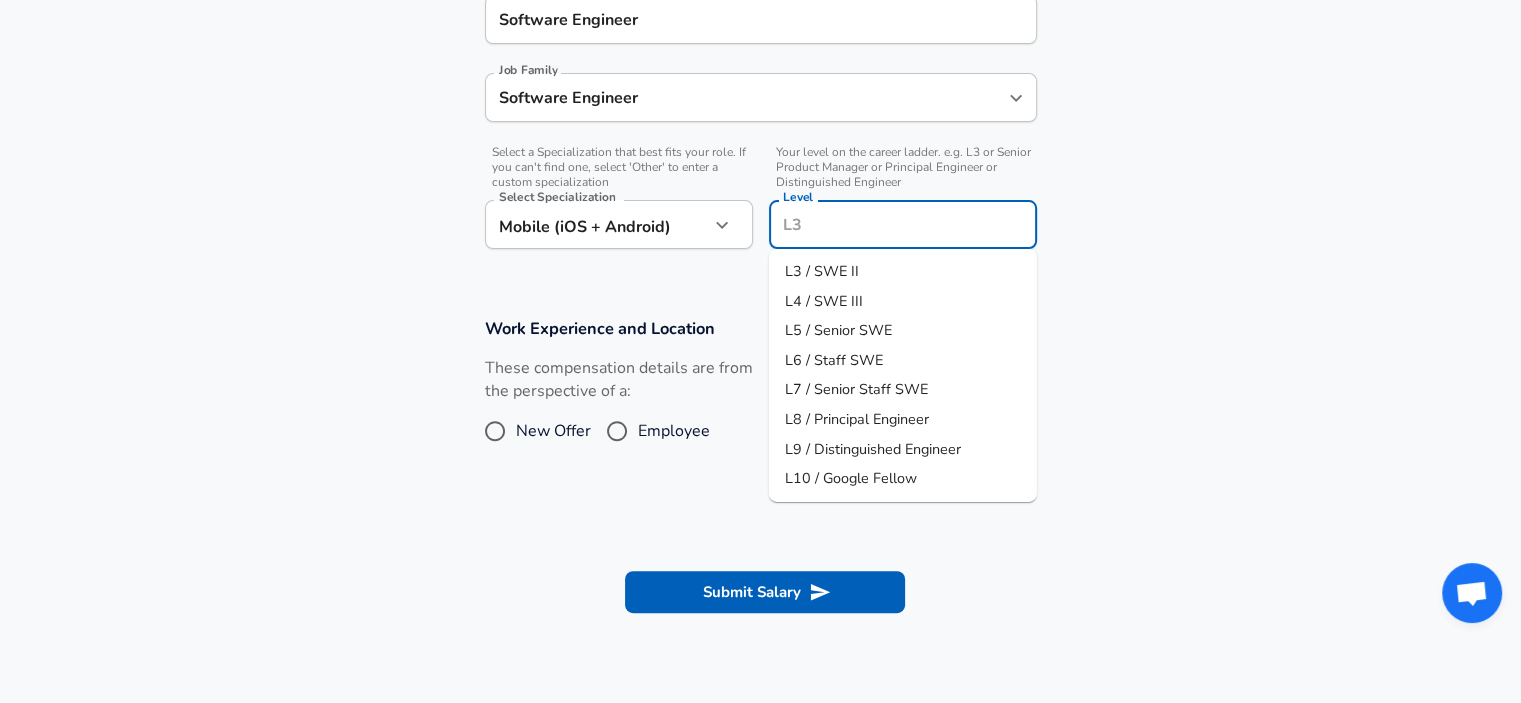 click on "L4 / SWE III" at bounding box center (903, 301) 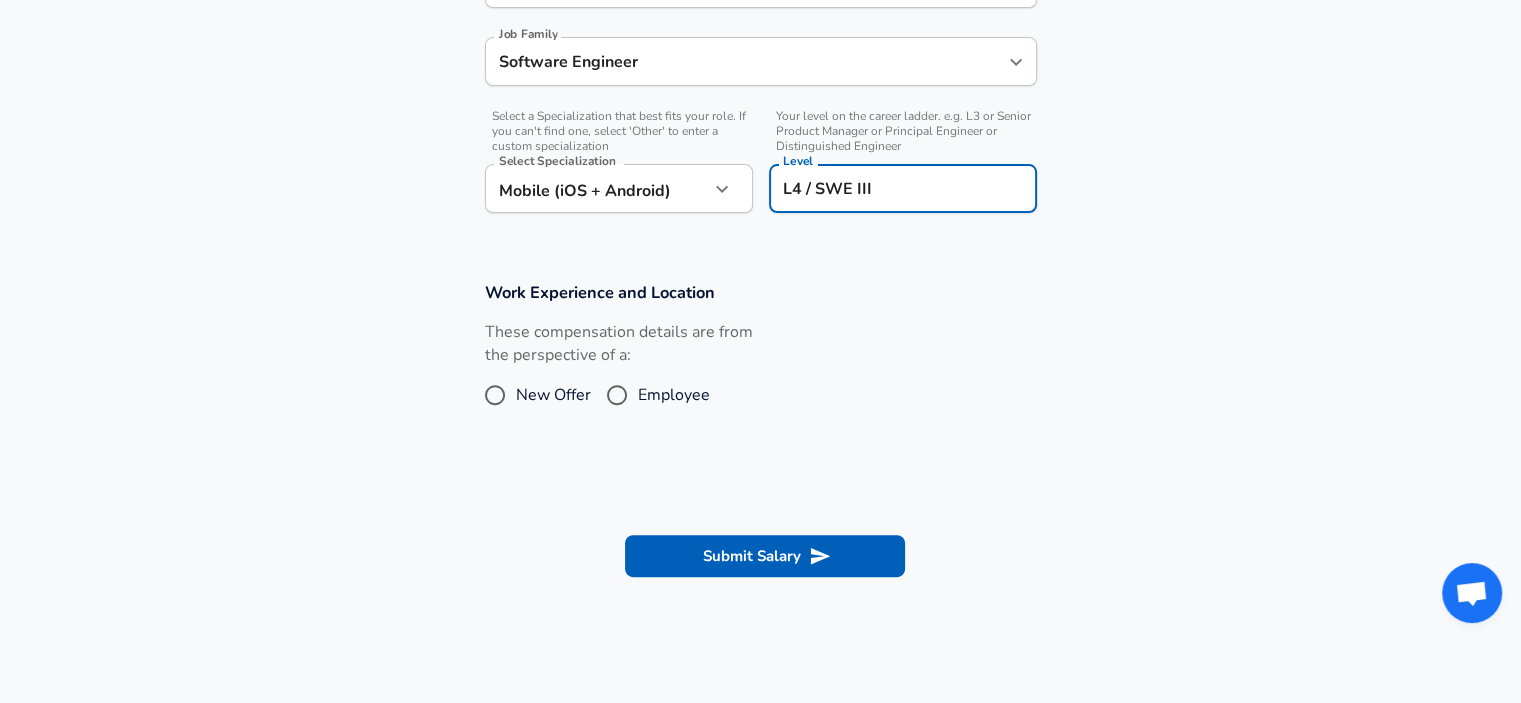 scroll, scrollTop: 660, scrollLeft: 0, axis: vertical 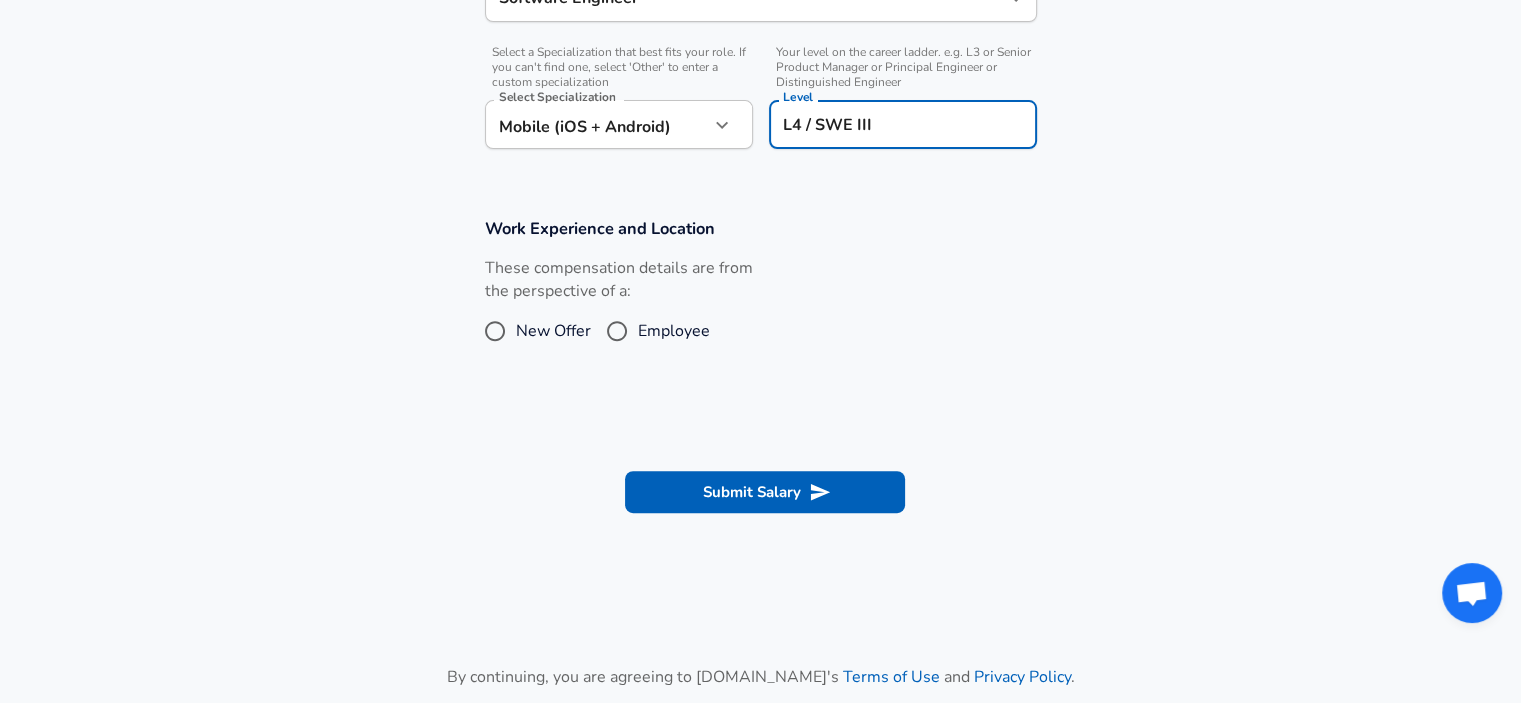 click on "Employee" at bounding box center [617, 331] 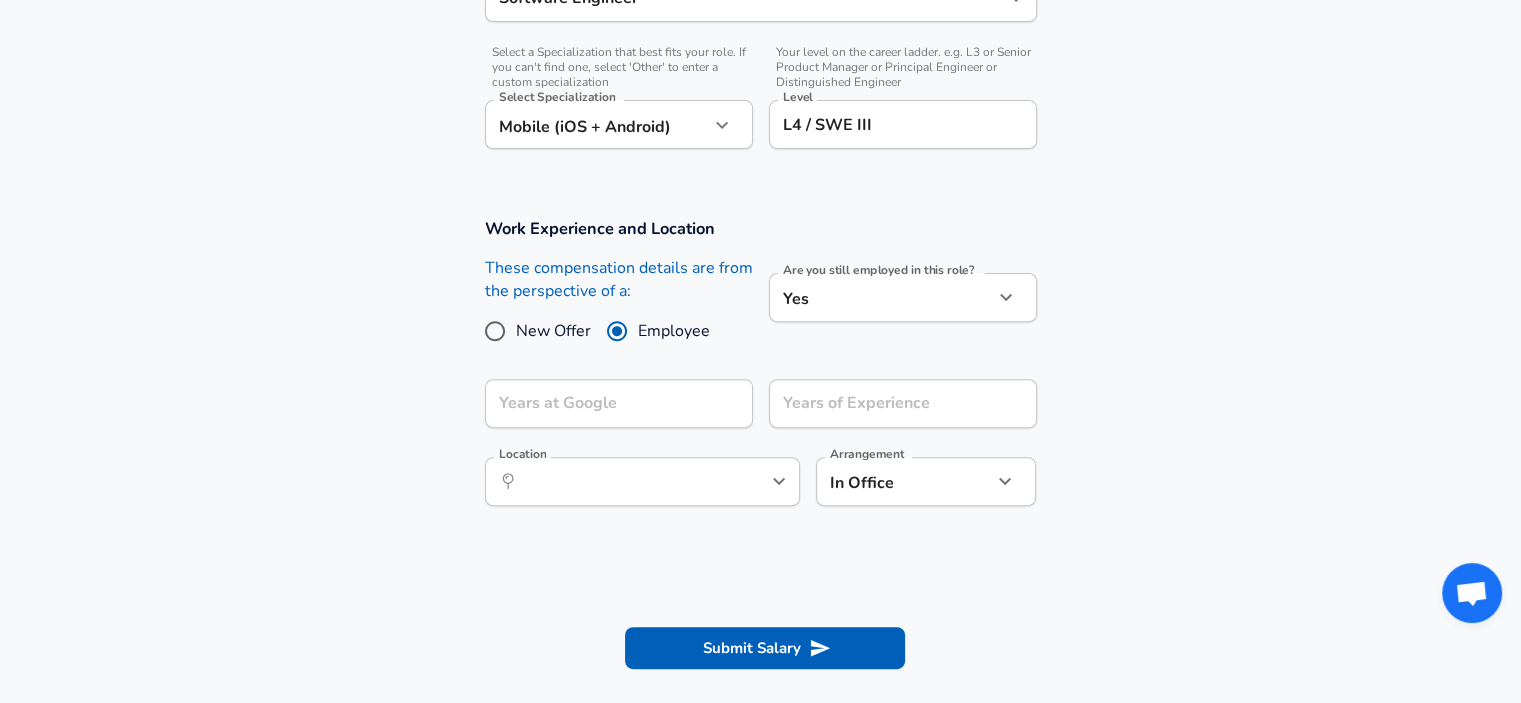 click on "New Offer" at bounding box center [495, 331] 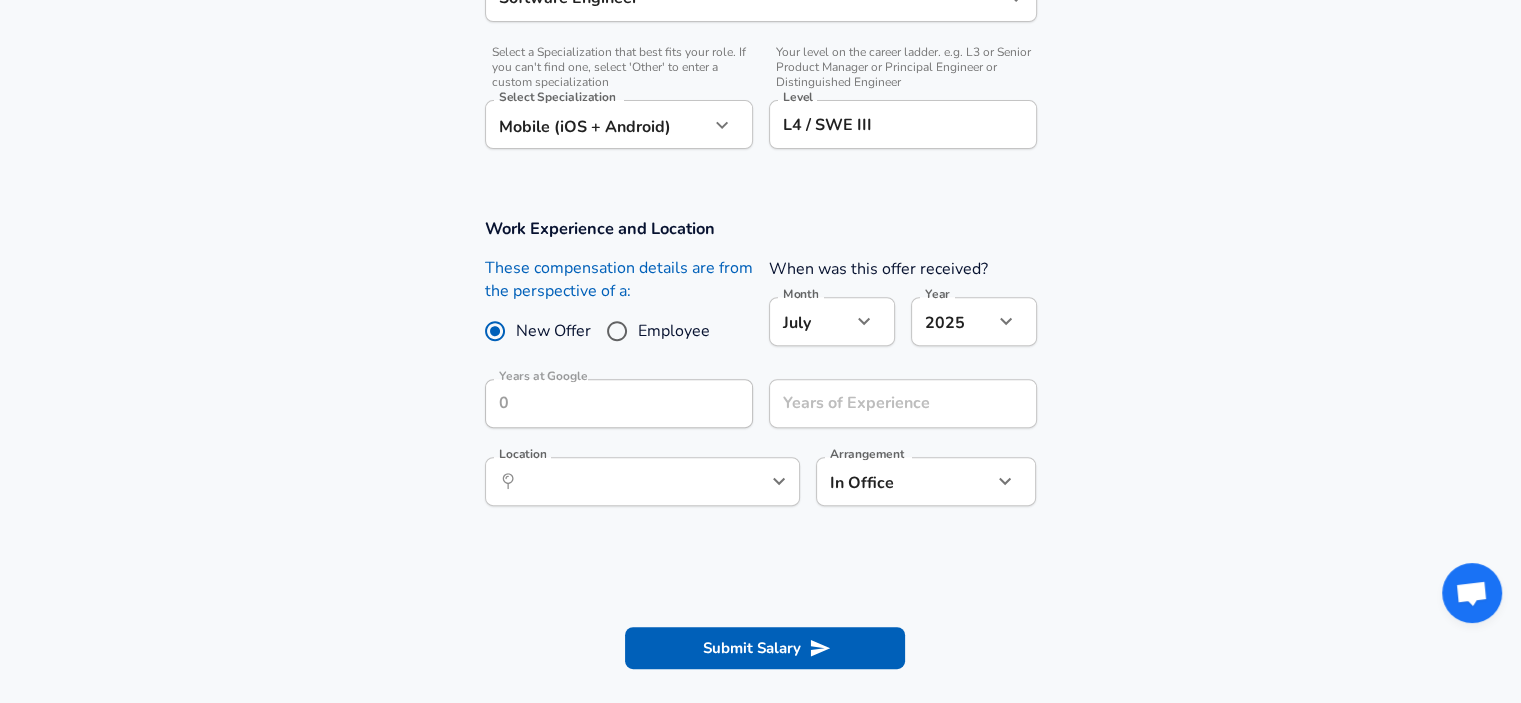 click on "Employee" at bounding box center [617, 331] 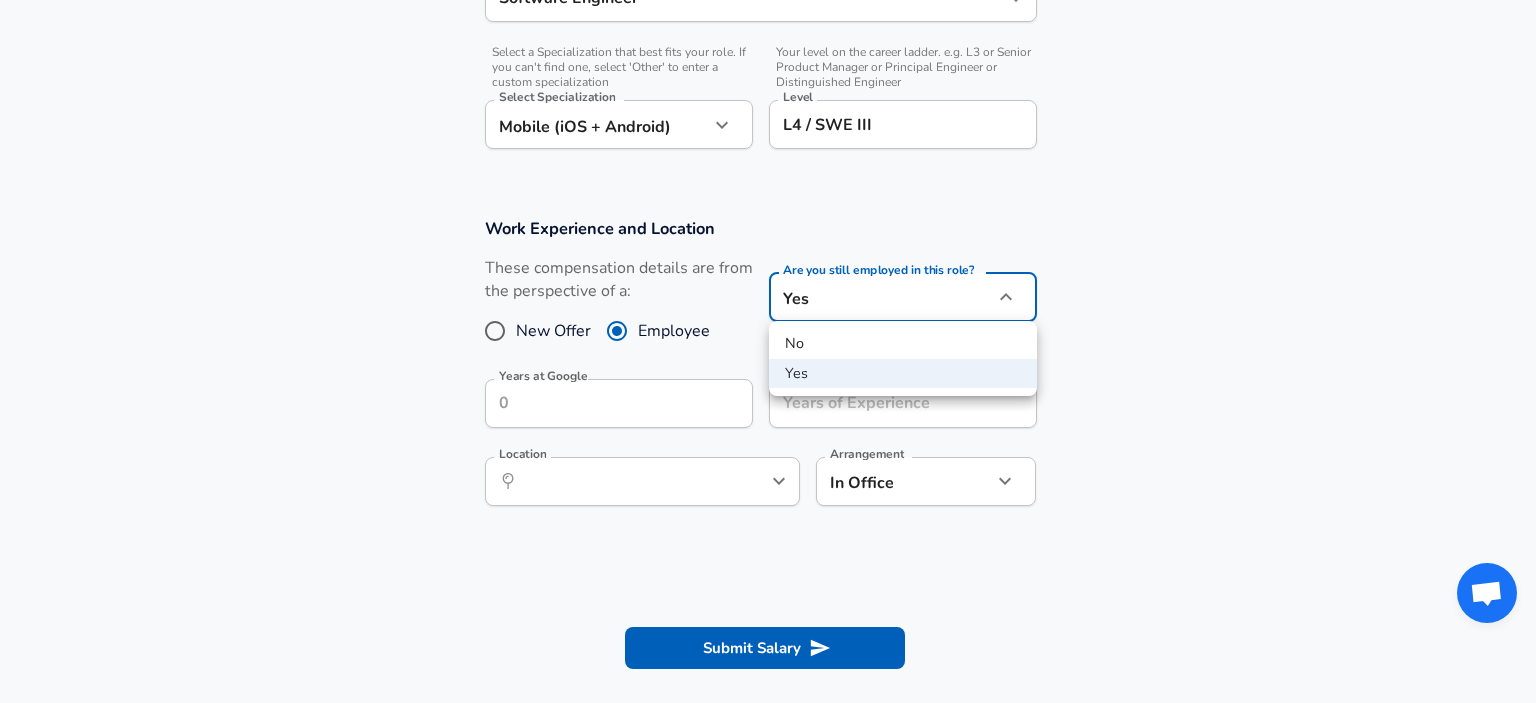 click on "Restart Add Your Salary Upload your offer letter   to verify your submission Enhance Privacy and Anonymity No Automatically hides specific fields until there are enough submissions to safely display the full details.   More Details Based on your submission and the data points that we have already collected, we will automatically hide and anonymize specific fields if there aren't enough data points to remain sufficiently anonymous. Company & Title Information   Enter the company you received your offer from Company Google Company   Select the title that closest resembles your official title. This should be similar to the title that was present on your offer letter. Title Software Engineer Title Job Family Software Engineer Job Family   Select a Specialization that best fits your role. If you can't find one, select 'Other' to enter a custom specialization Select Specialization Mobile (iOS + Android) Mobile (iOS + Android) Select Specialization   Level L4 / SWE III Level Work Experience and Location New Offer" at bounding box center (768, -309) 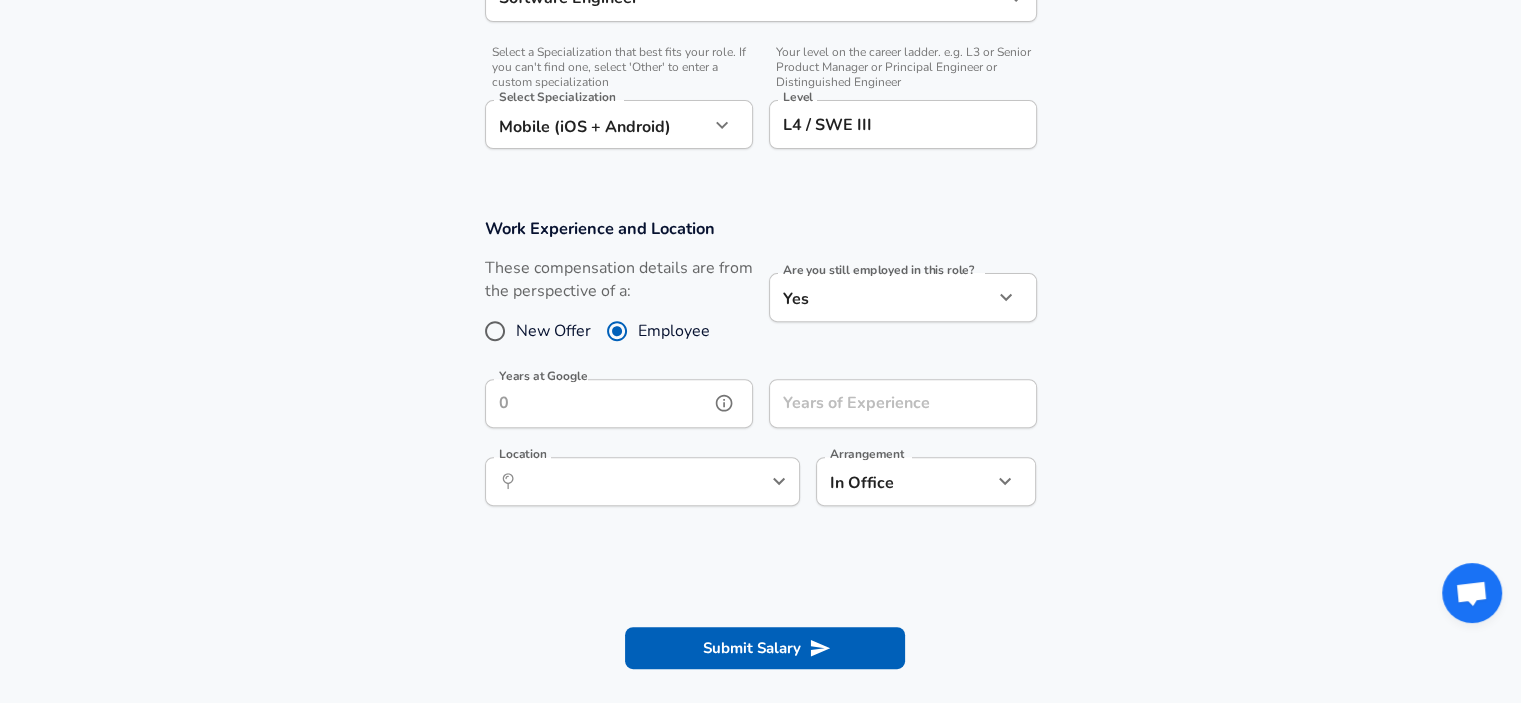 click on "Years at Google" at bounding box center (597, 403) 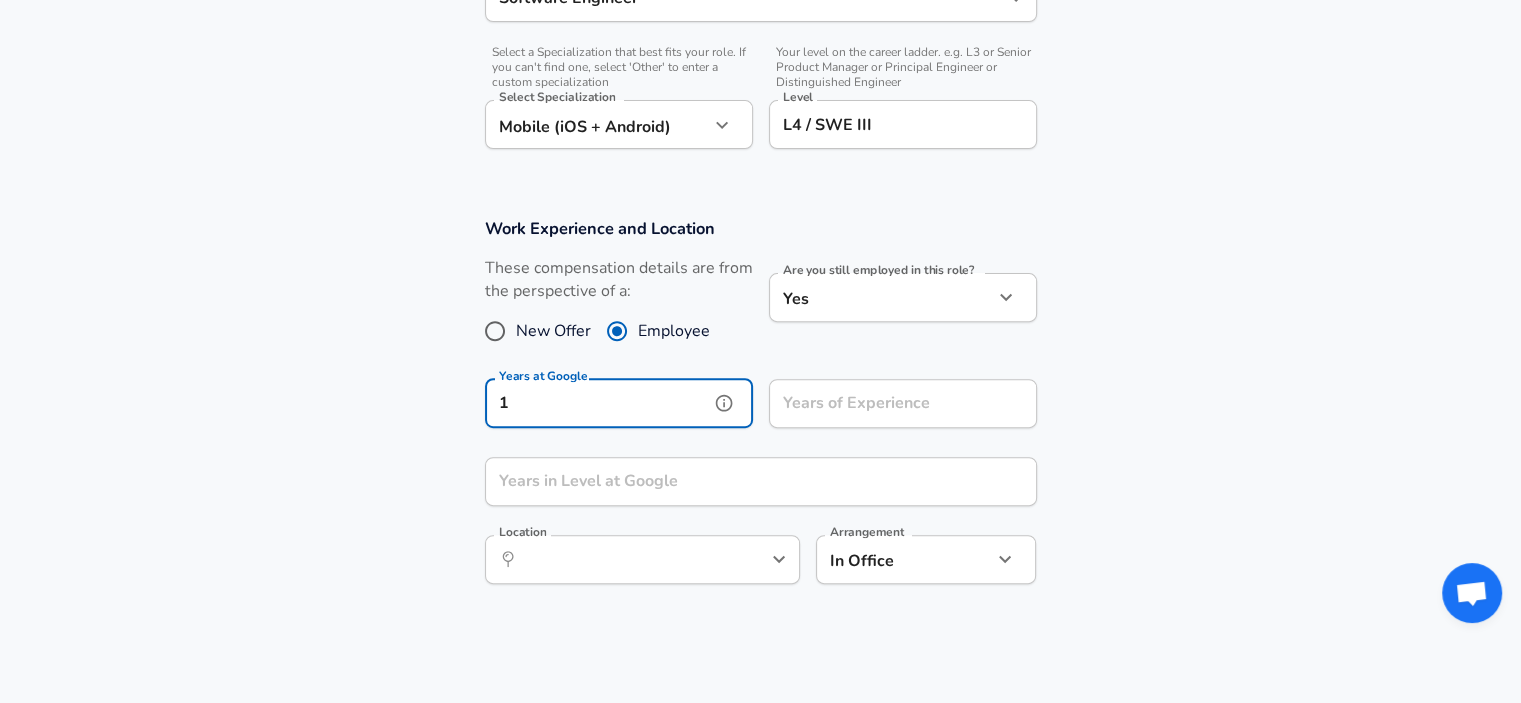 type on "1" 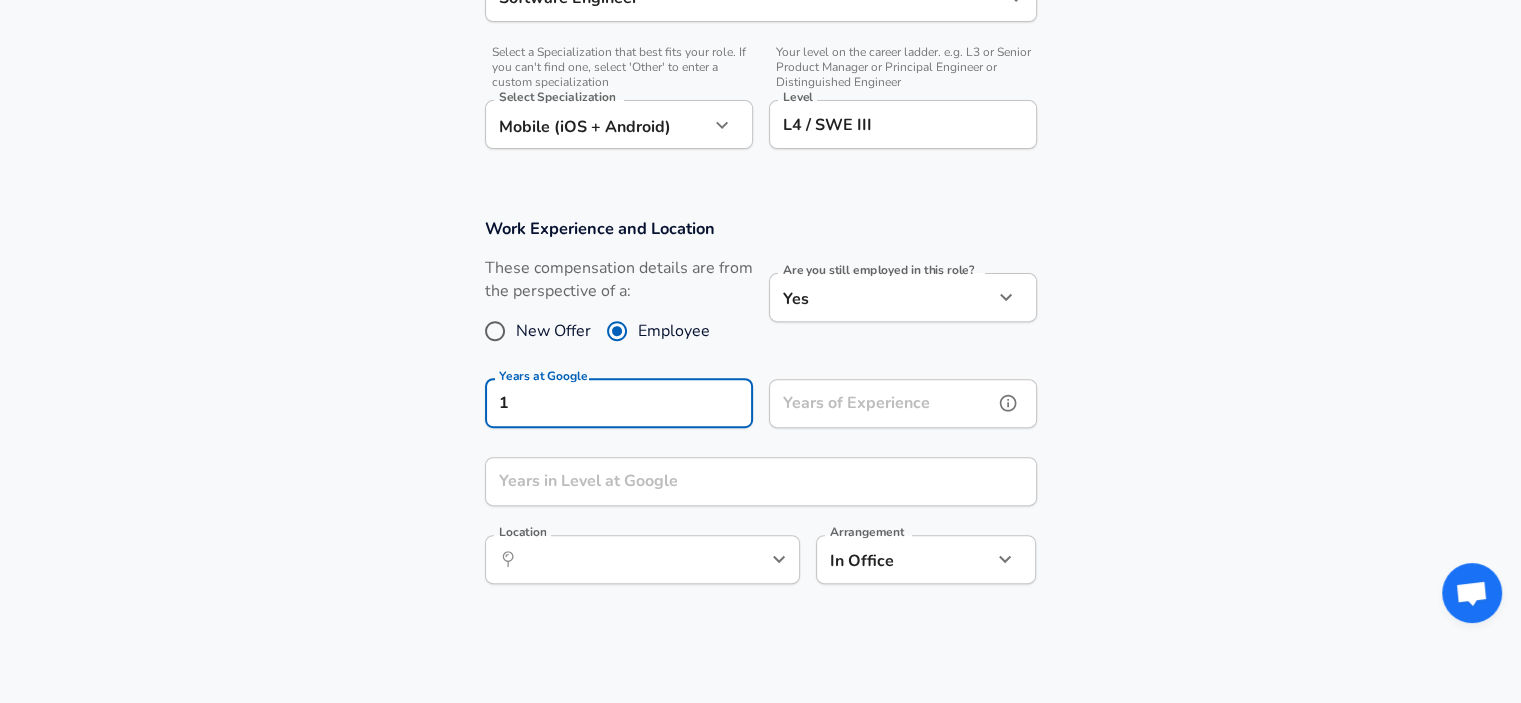 click on "Years of Experience" at bounding box center (881, 403) 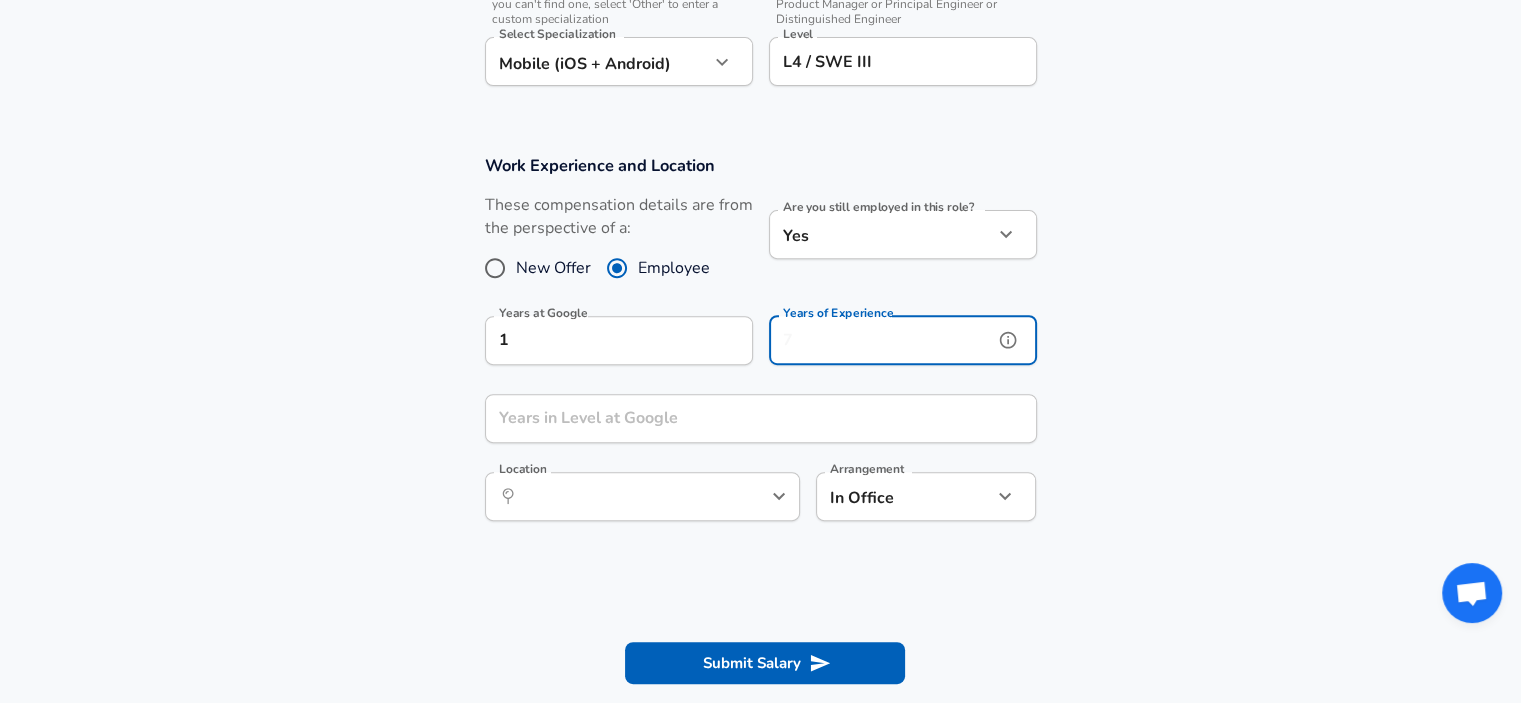scroll, scrollTop: 760, scrollLeft: 0, axis: vertical 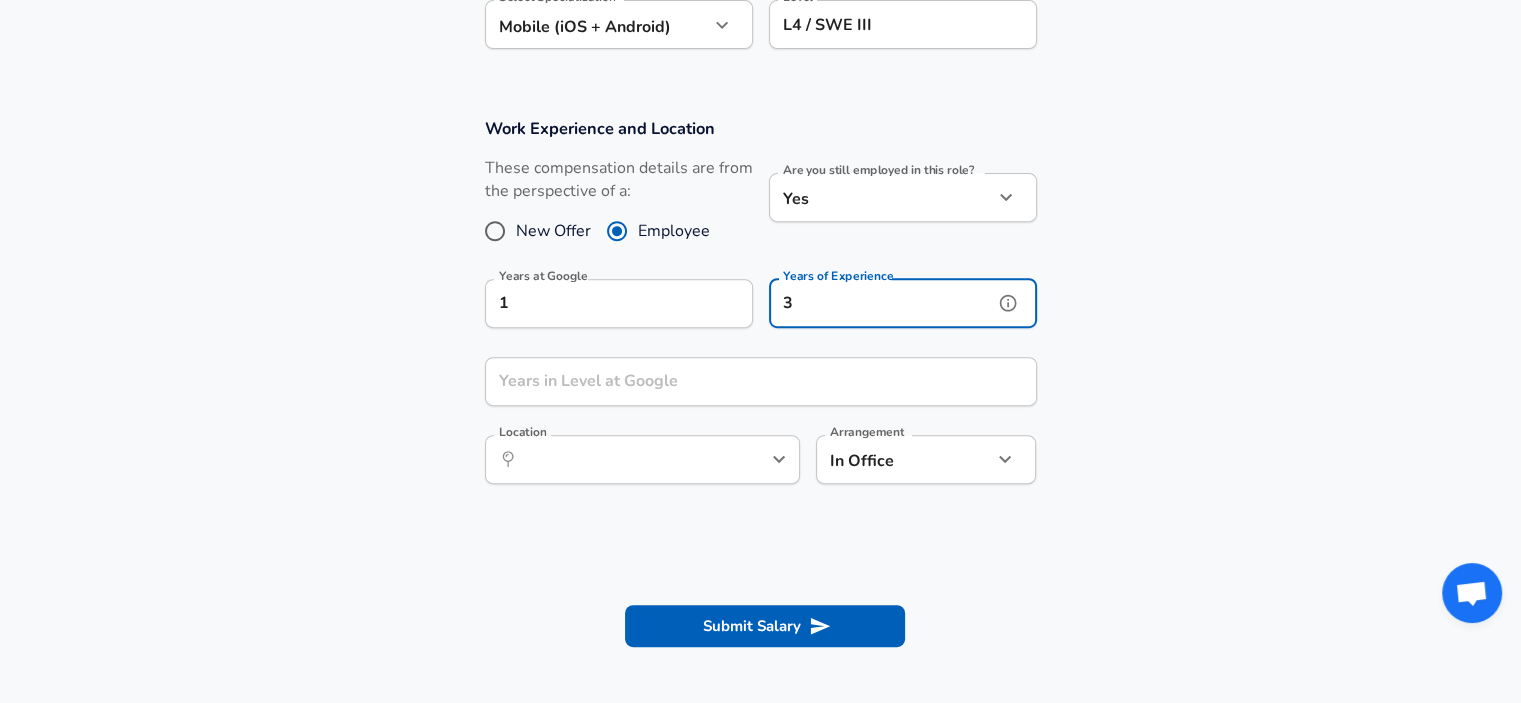 type on "3" 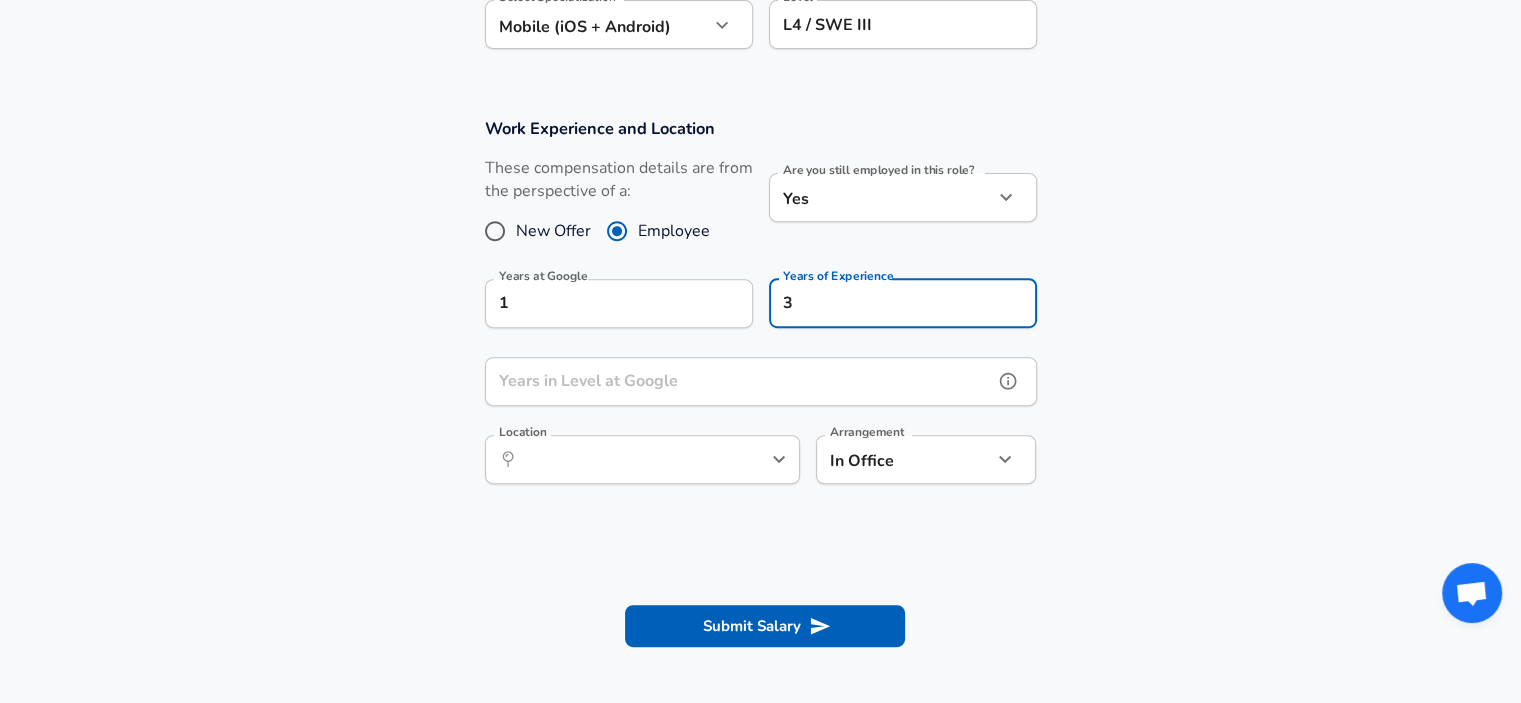click on "Years in Level at Google" at bounding box center [739, 381] 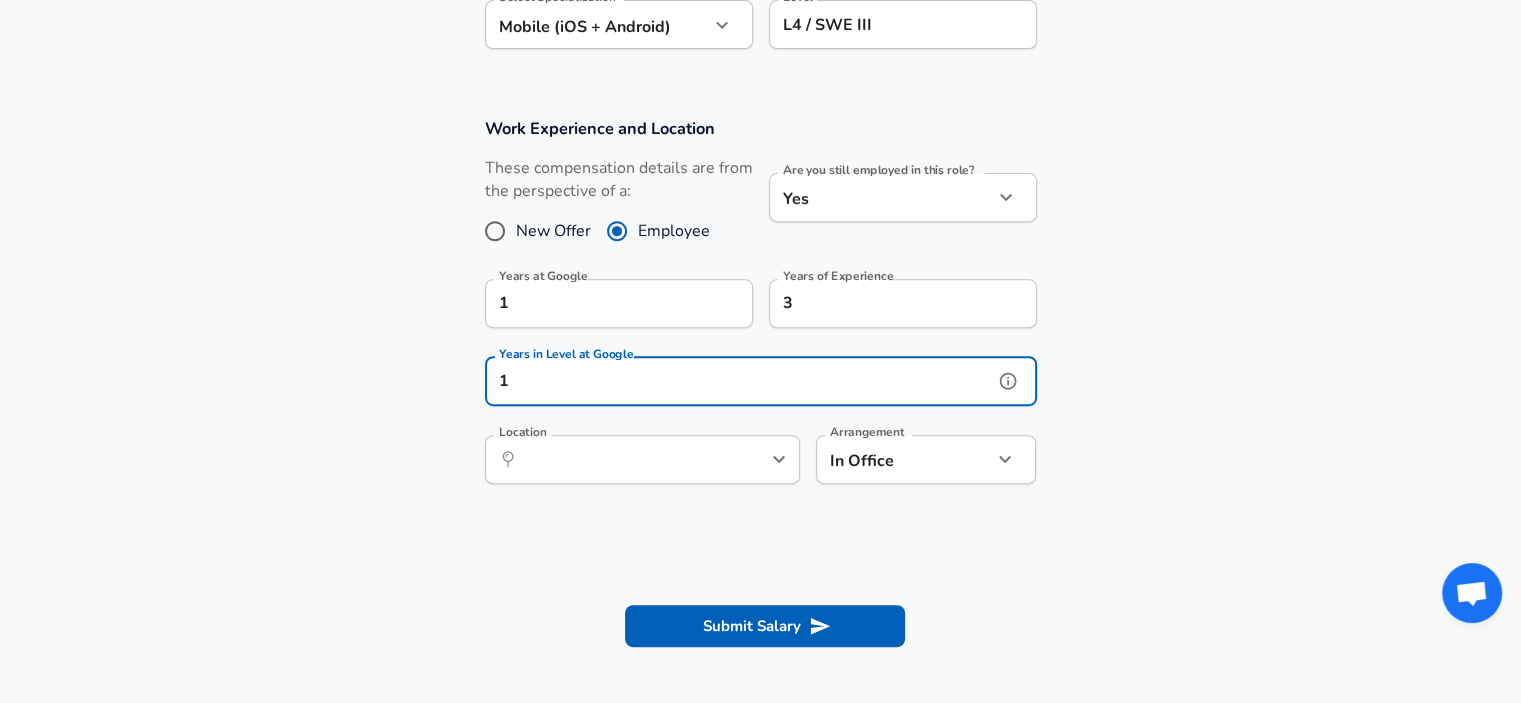 type on "1" 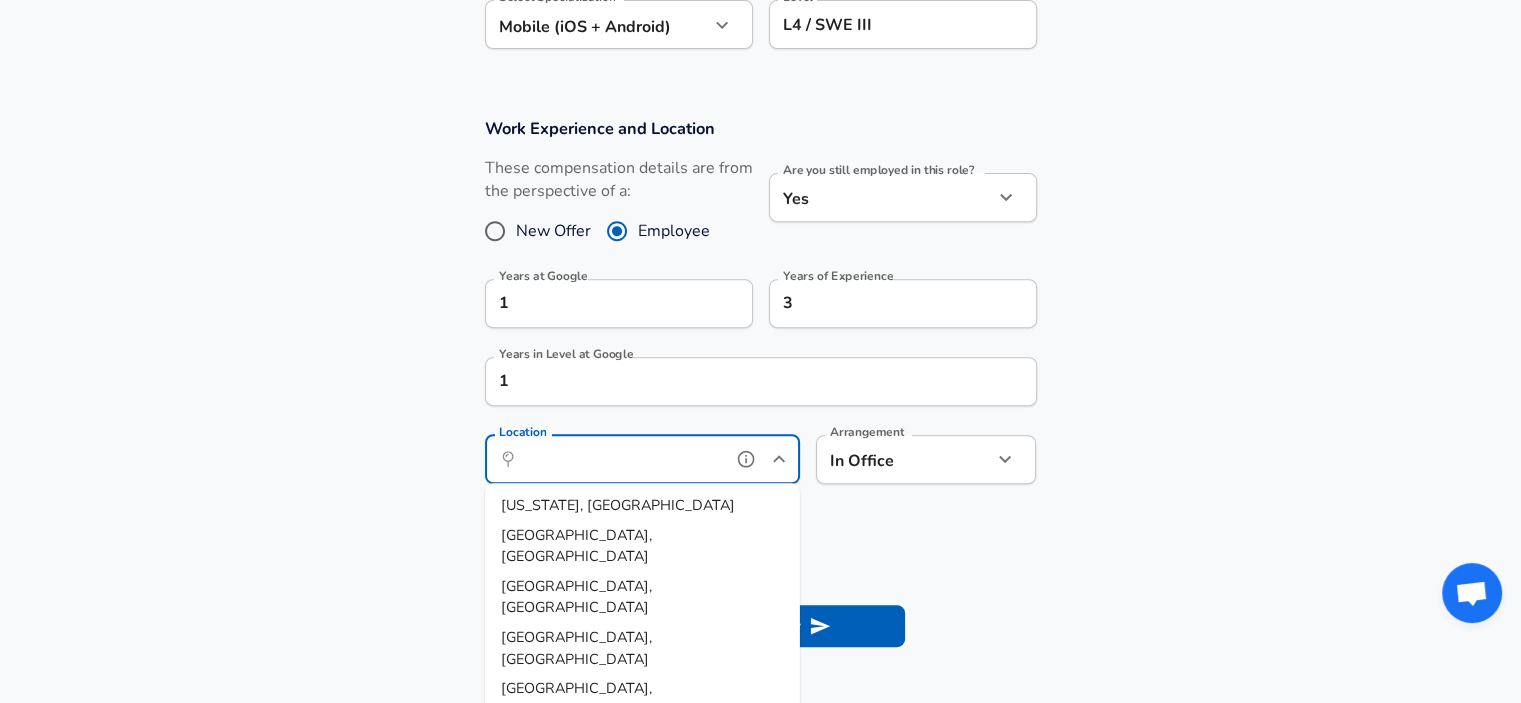 click on "Location" at bounding box center [620, 459] 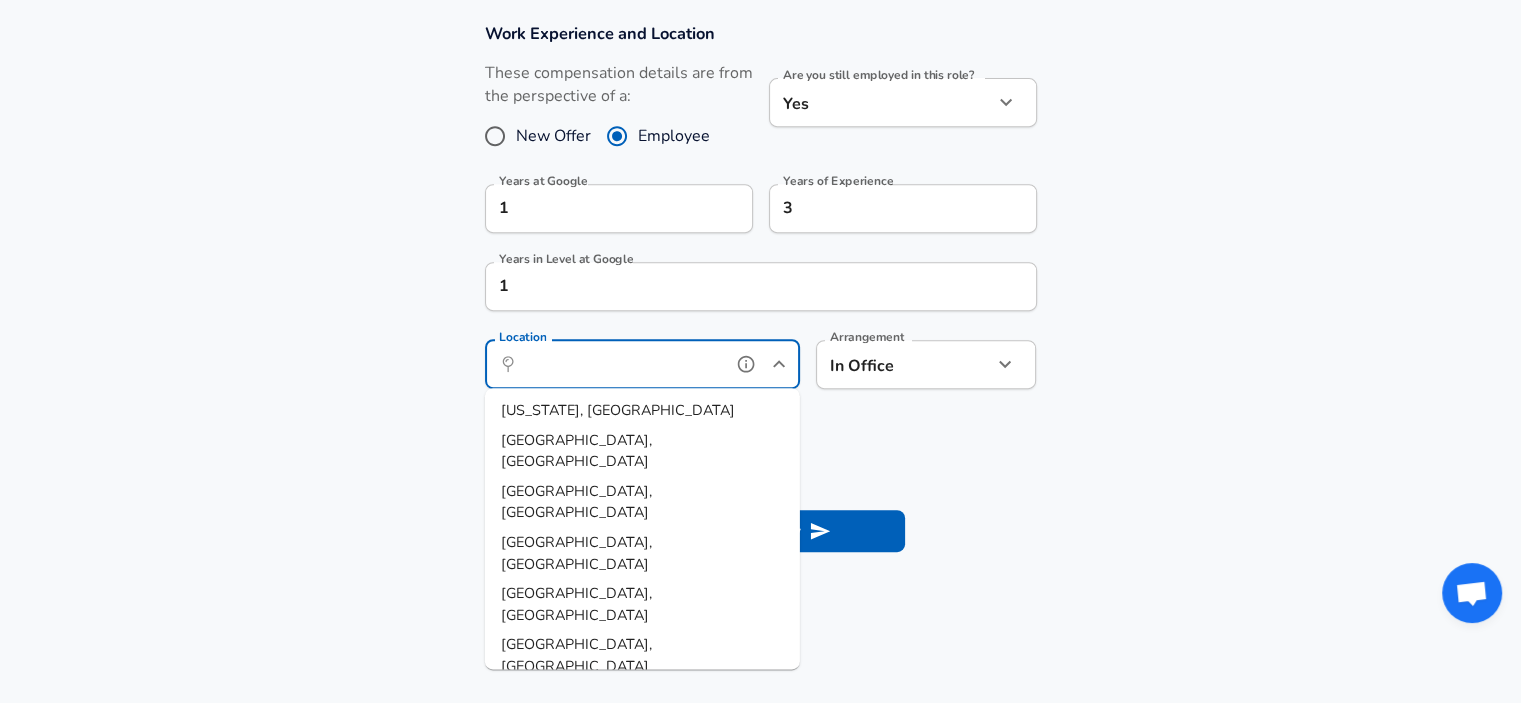 scroll, scrollTop: 860, scrollLeft: 0, axis: vertical 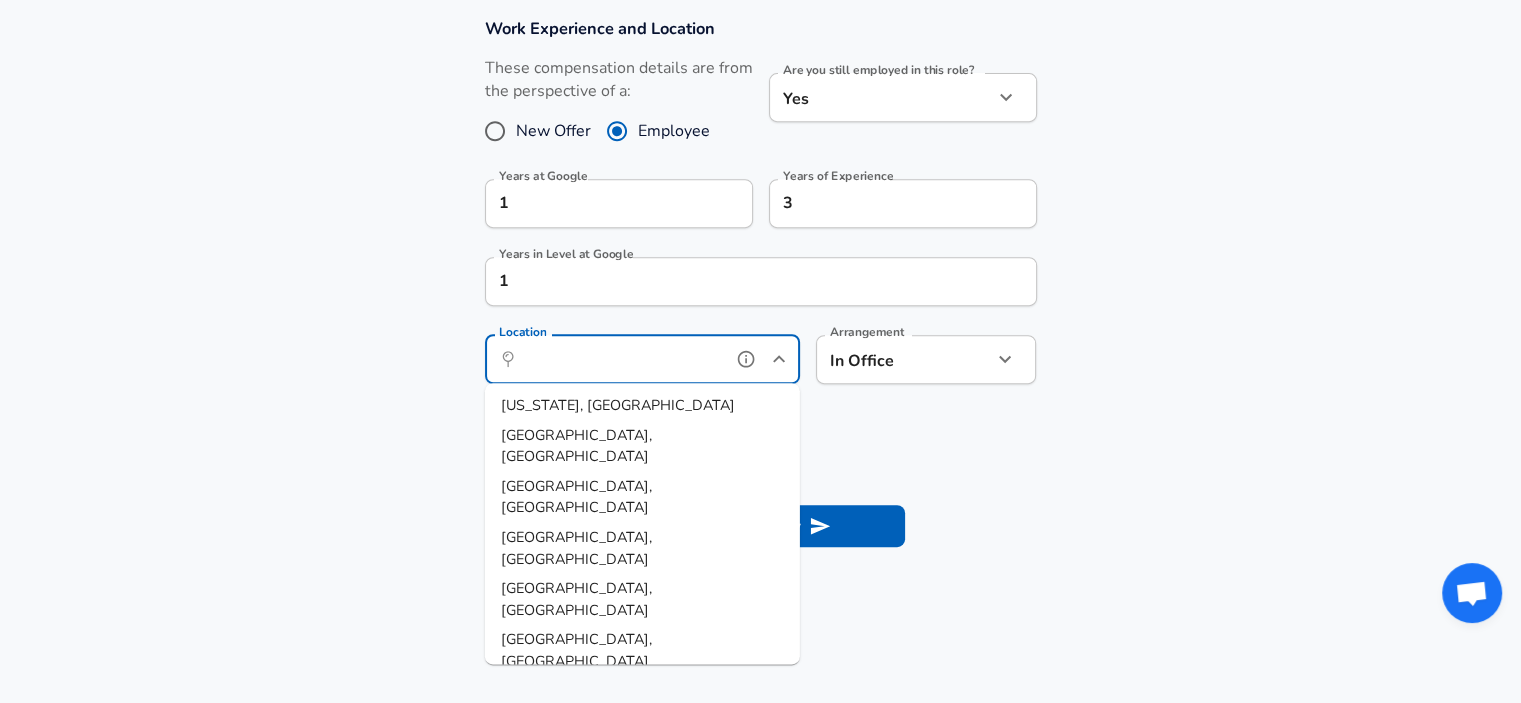 click on "[US_STATE], [GEOGRAPHIC_DATA]" at bounding box center [618, 406] 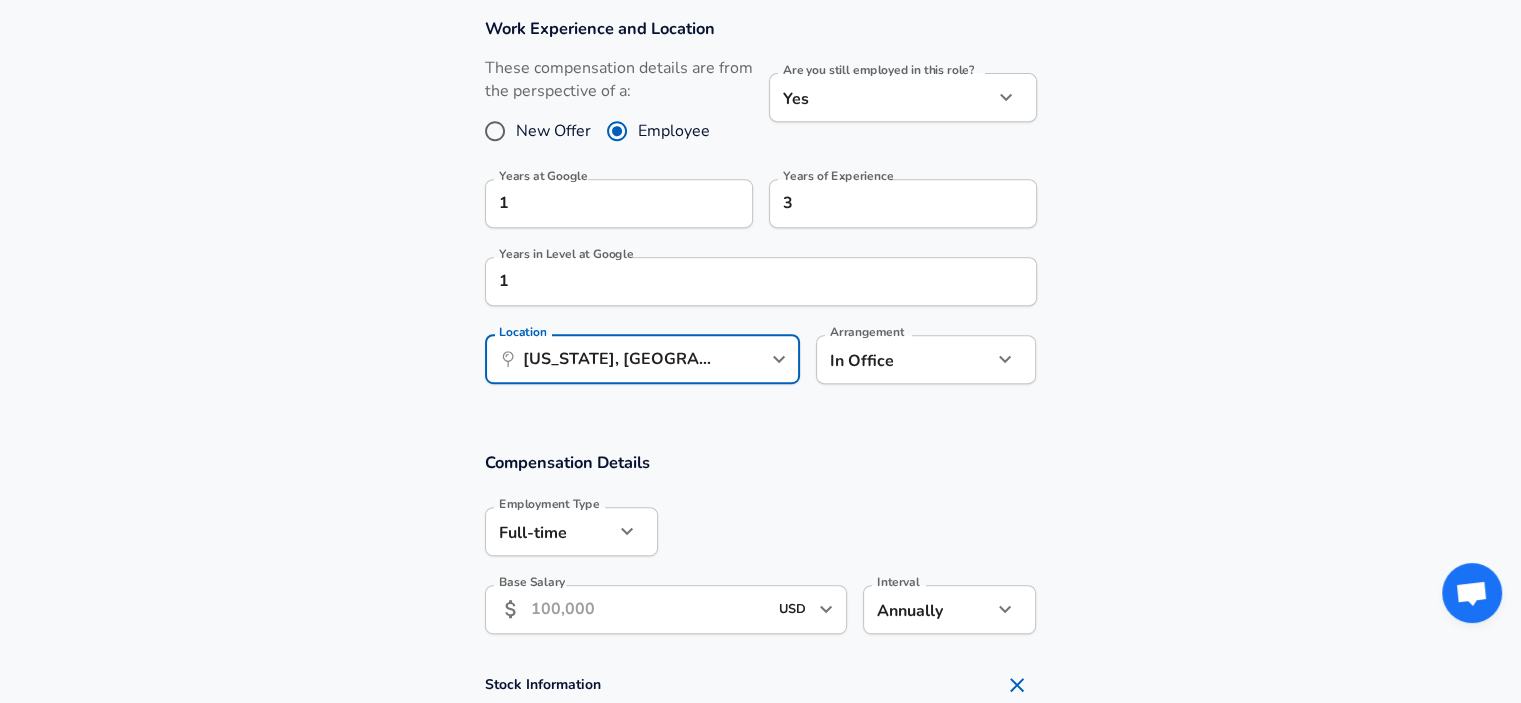 click on "Restart Add Your Salary Upload your offer letter   to verify your submission Enhance Privacy and Anonymity No Automatically hides specific fields until there are enough submissions to safely display the full details.   More Details Based on your submission and the data points that we have already collected, we will automatically hide and anonymize specific fields if there aren't enough data points to remain sufficiently anonymous. Company & Title Information   Enter the company you received your offer from Company Google Company   Select the title that closest resembles your official title. This should be similar to the title that was present on your offer letter. Title Software Engineer Title Job Family Software Engineer Job Family   Select a Specialization that best fits your role. If you can't find one, select 'Other' to enter a custom specialization Select Specialization Mobile (iOS + Android) Mobile (iOS + Android) Select Specialization   Level L4 / SWE III Level Work Experience and Location New Offer 1" at bounding box center (760, -509) 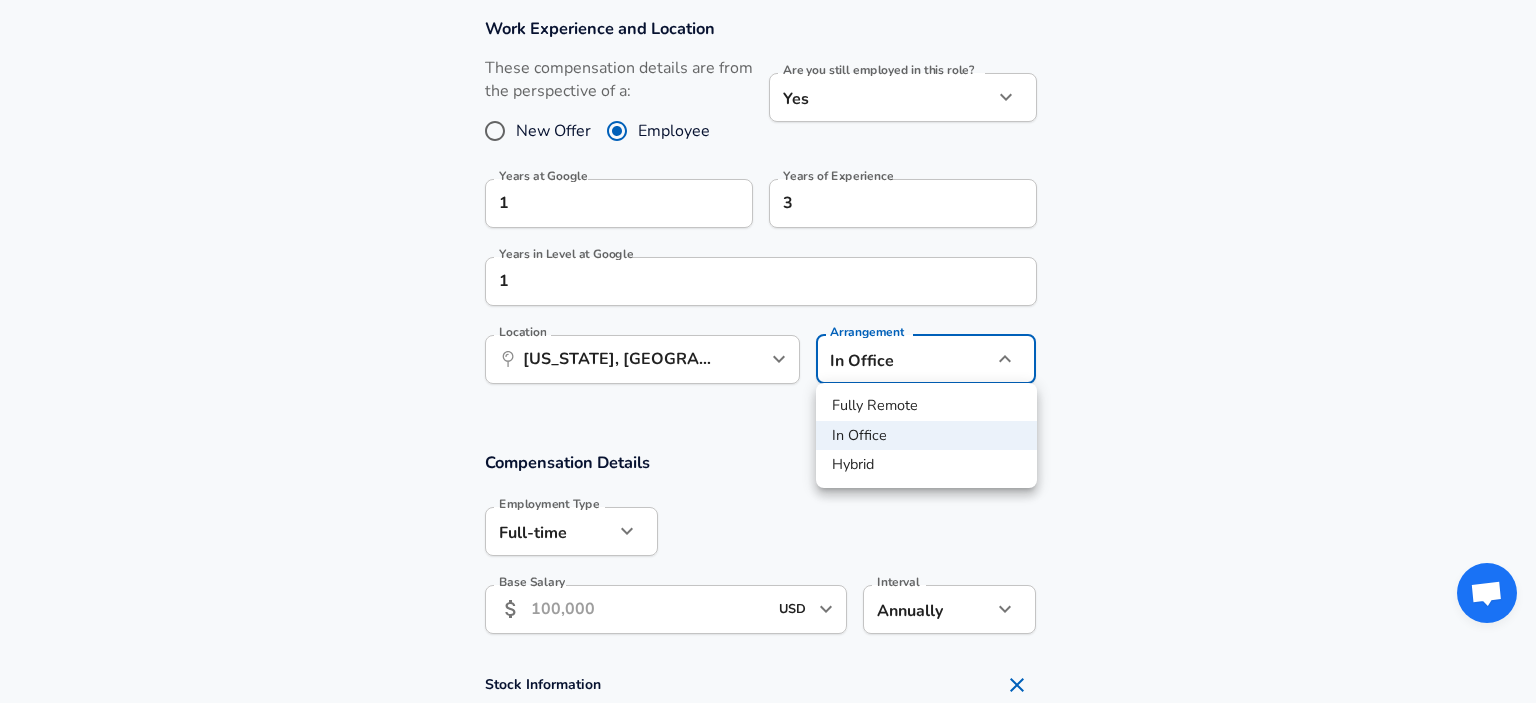 click at bounding box center [768, 351] 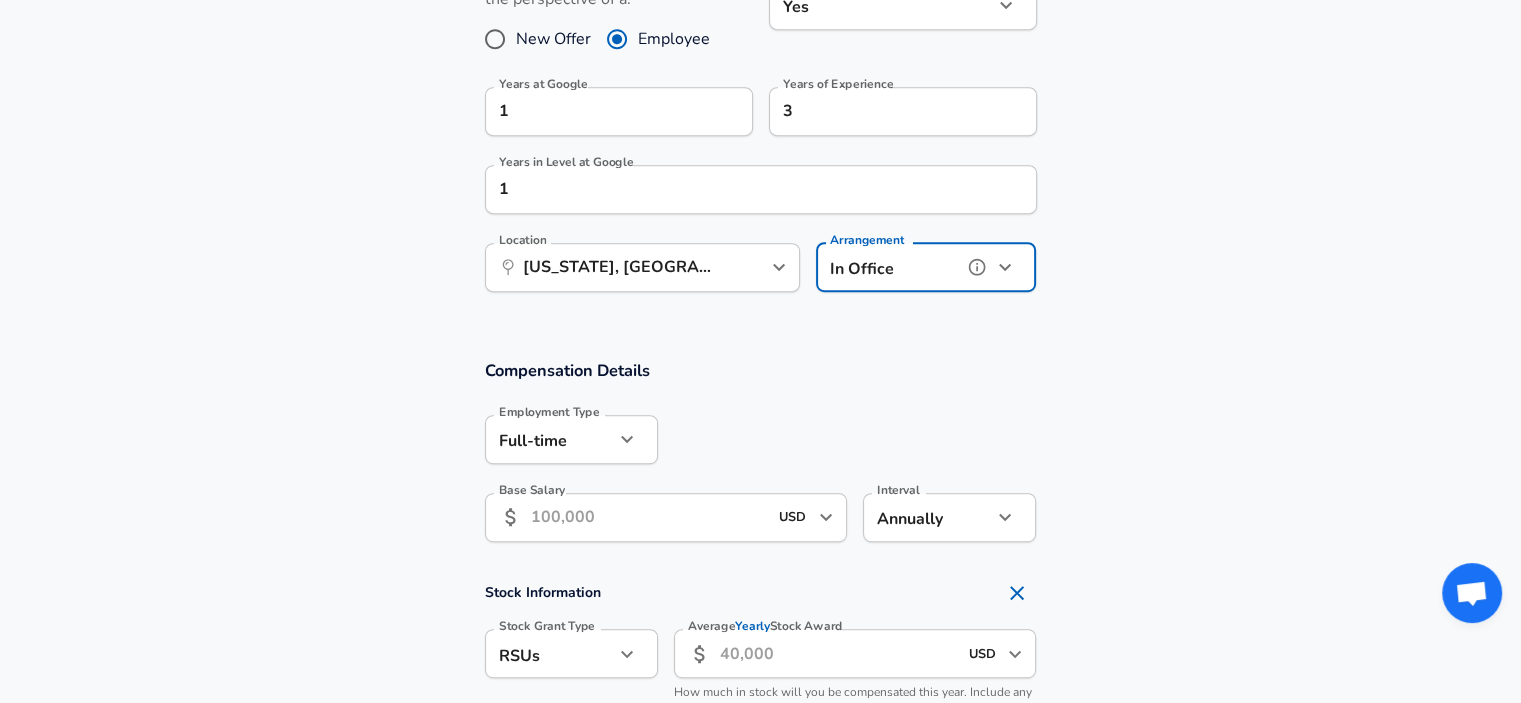 scroll, scrollTop: 960, scrollLeft: 0, axis: vertical 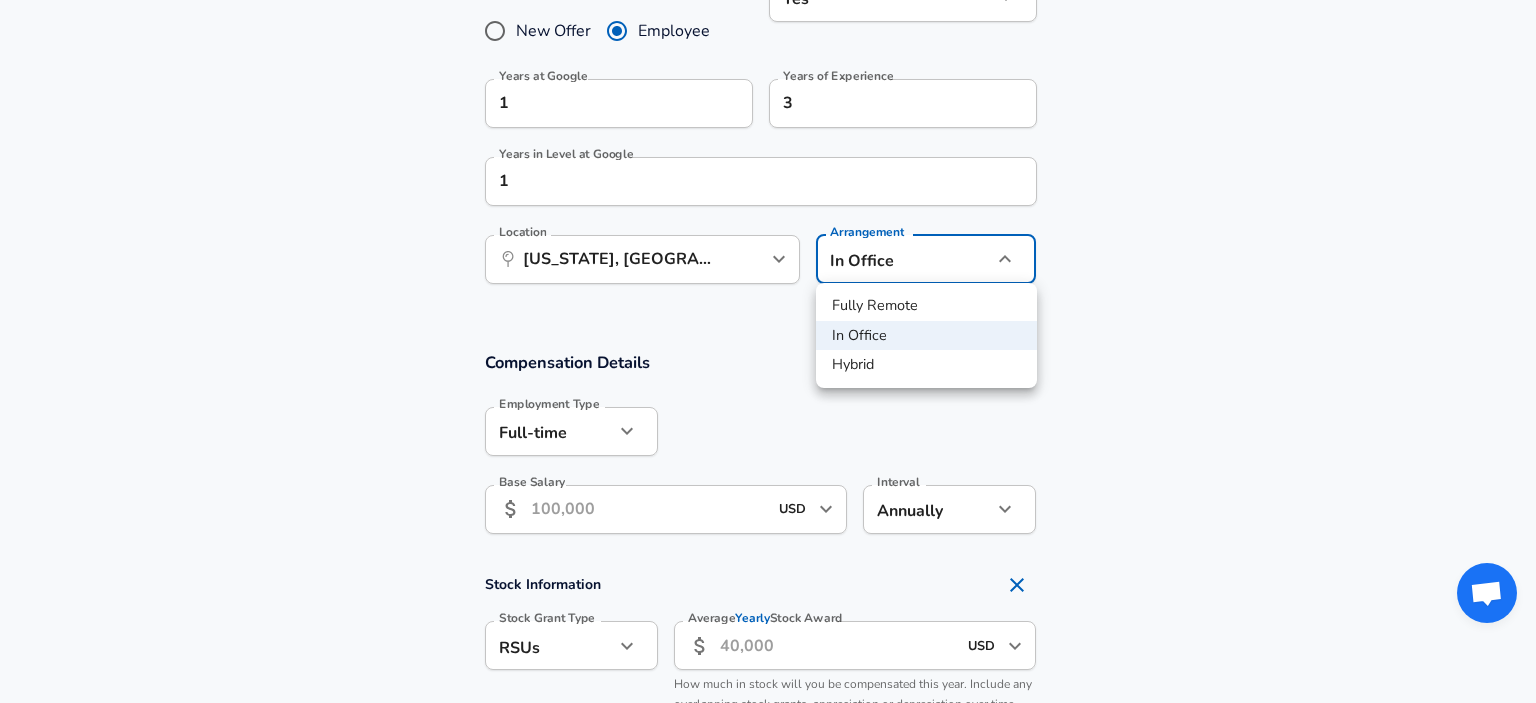 click on "Restart Add Your Salary Upload your offer letter   to verify your submission Enhance Privacy and Anonymity No Automatically hides specific fields until there are enough submissions to safely display the full details.   More Details Based on your submission and the data points that we have already collected, we will automatically hide and anonymize specific fields if there aren't enough data points to remain sufficiently anonymous. Company & Title Information   Enter the company you received your offer from Company Google Company   Select the title that closest resembles your official title. This should be similar to the title that was present on your offer letter. Title Software Engineer Title Job Family Software Engineer Job Family   Select a Specialization that best fits your role. If you can't find one, select 'Other' to enter a custom specialization Select Specialization Mobile (iOS + Android) Mobile (iOS + Android) Select Specialization   Level L4 / SWE III Level Work Experience and Location New Offer 1" at bounding box center (768, -609) 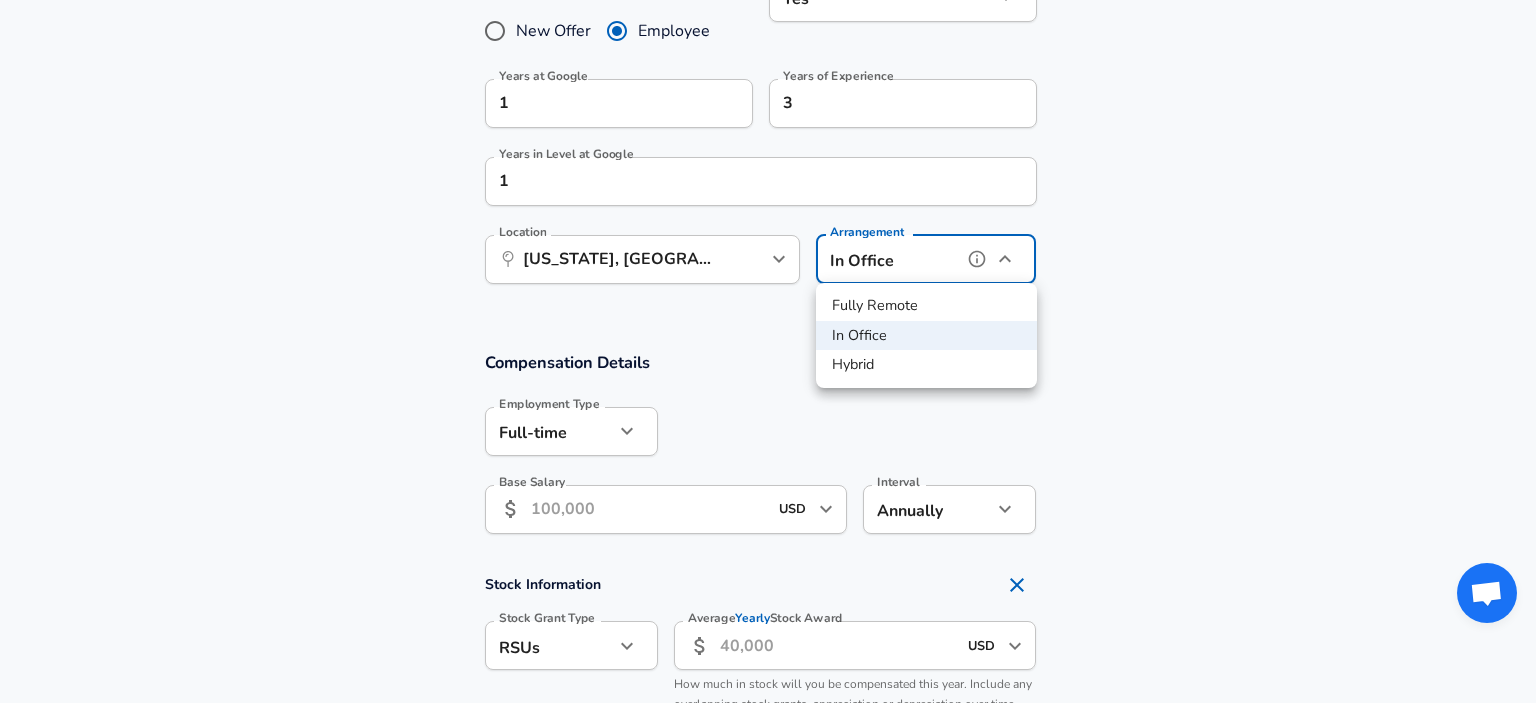 type on "remote" 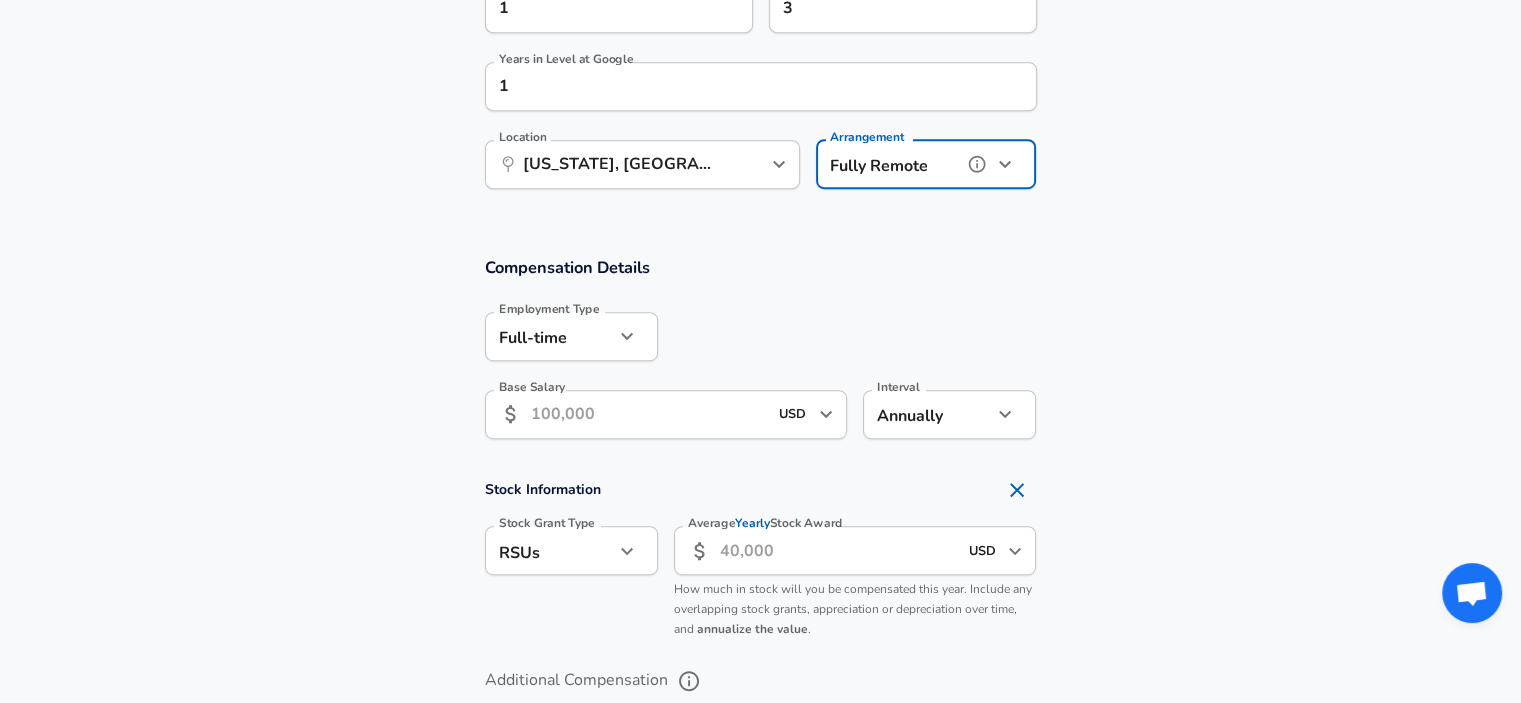 scroll, scrollTop: 1060, scrollLeft: 0, axis: vertical 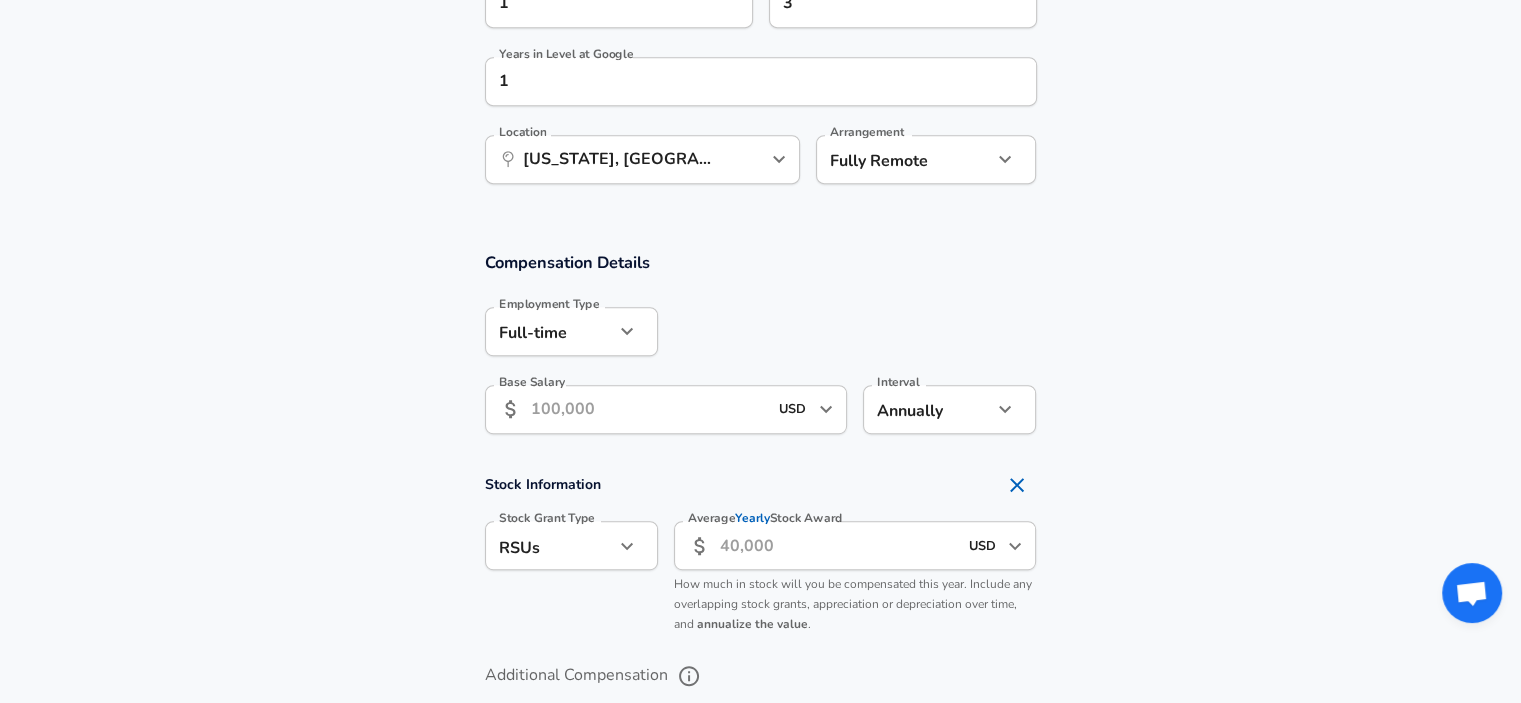 click on "Base Salary ​ USD ​ Base Salary" at bounding box center [658, 408] 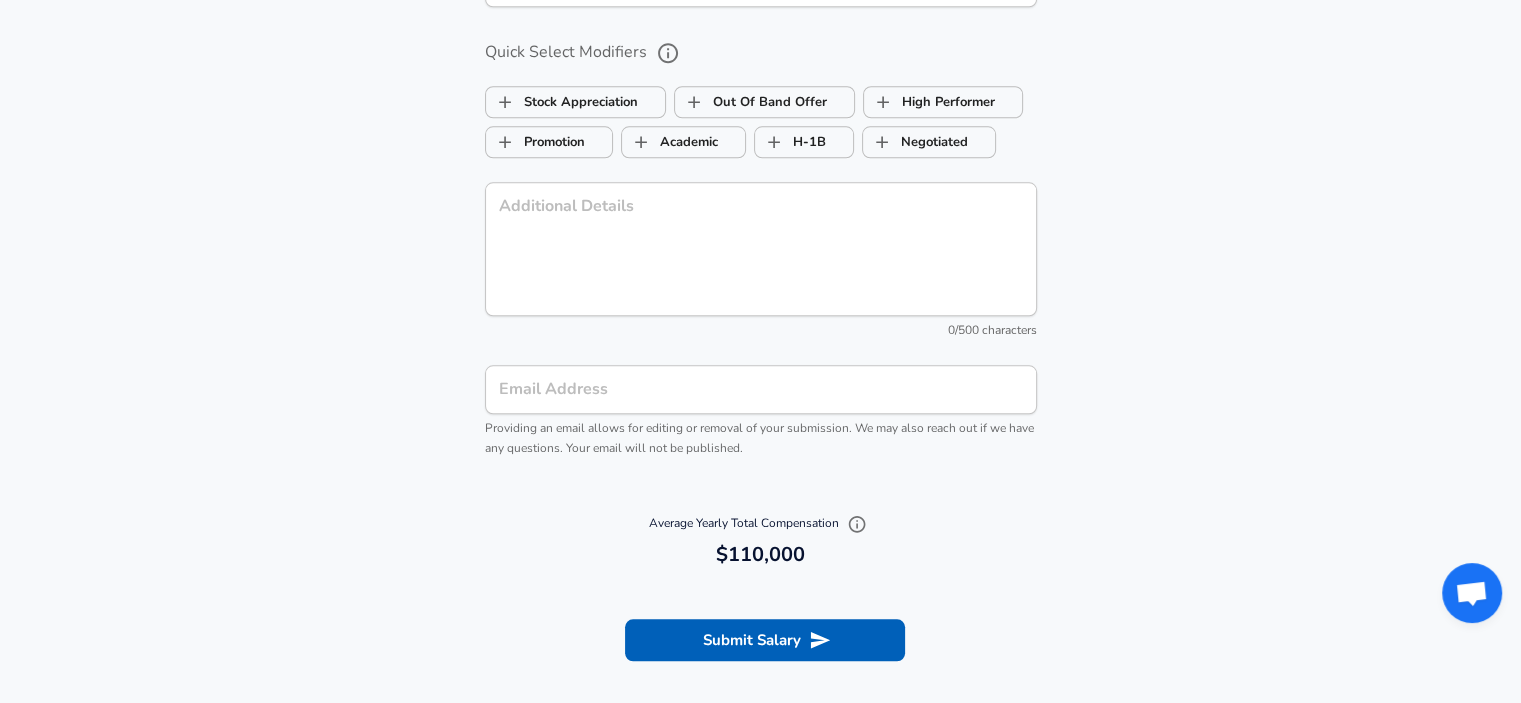 scroll, scrollTop: 2260, scrollLeft: 0, axis: vertical 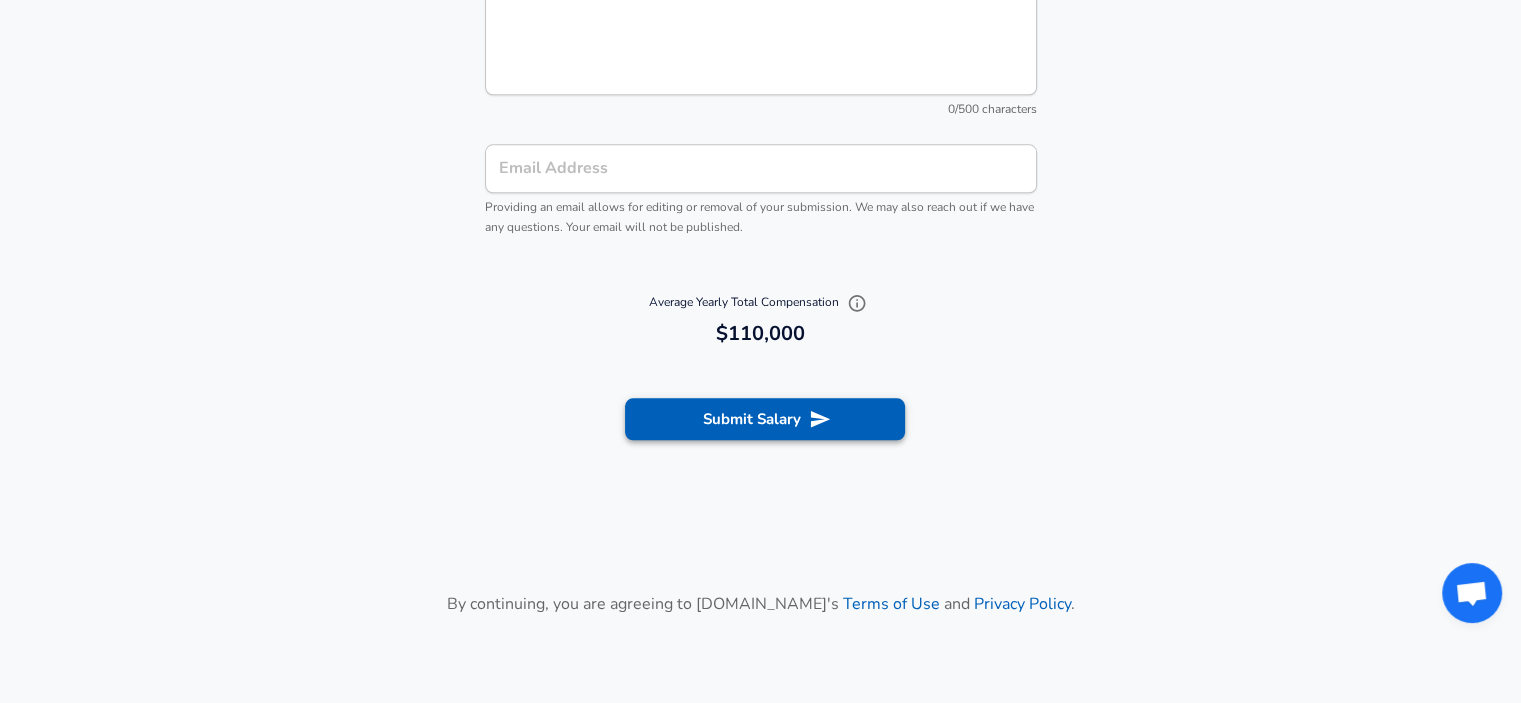 type on "110,000" 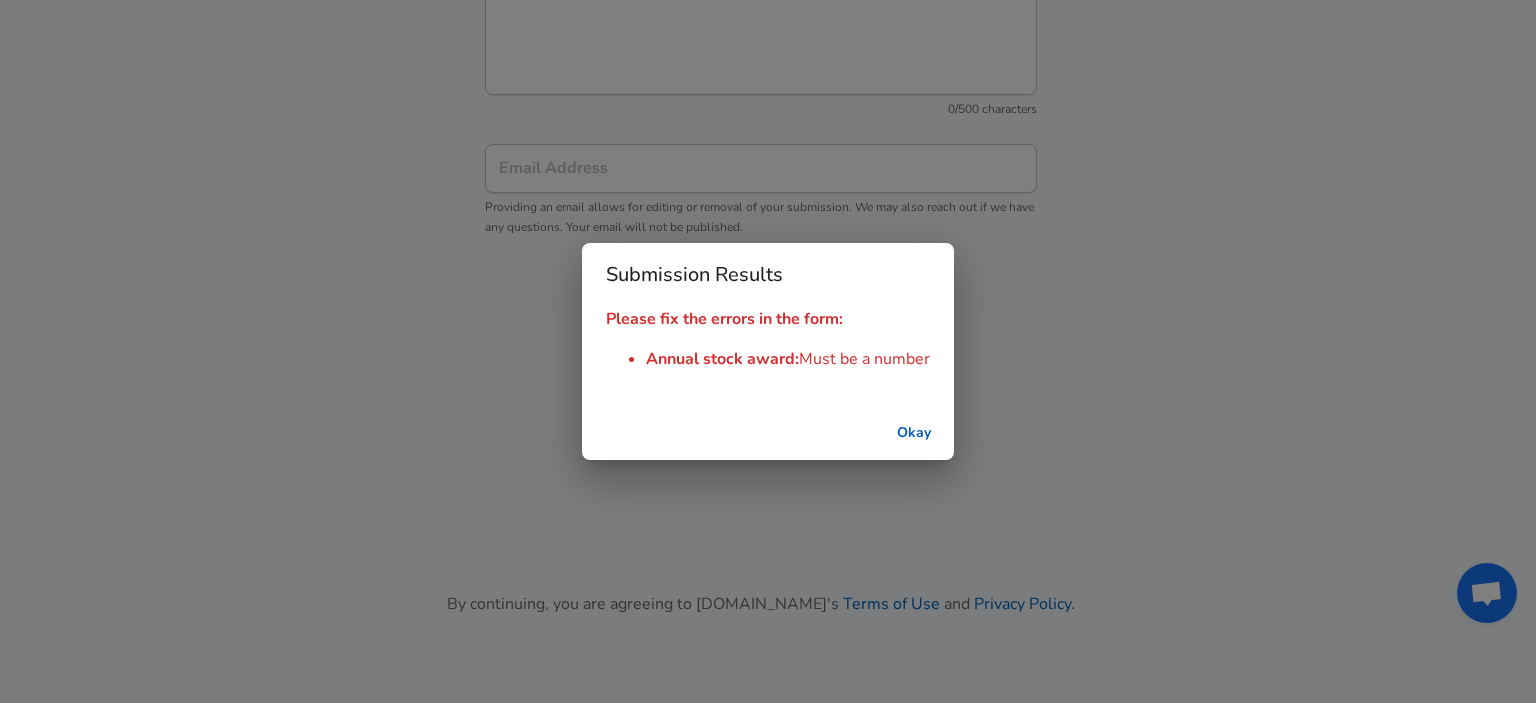 click on "Okay" at bounding box center [914, 433] 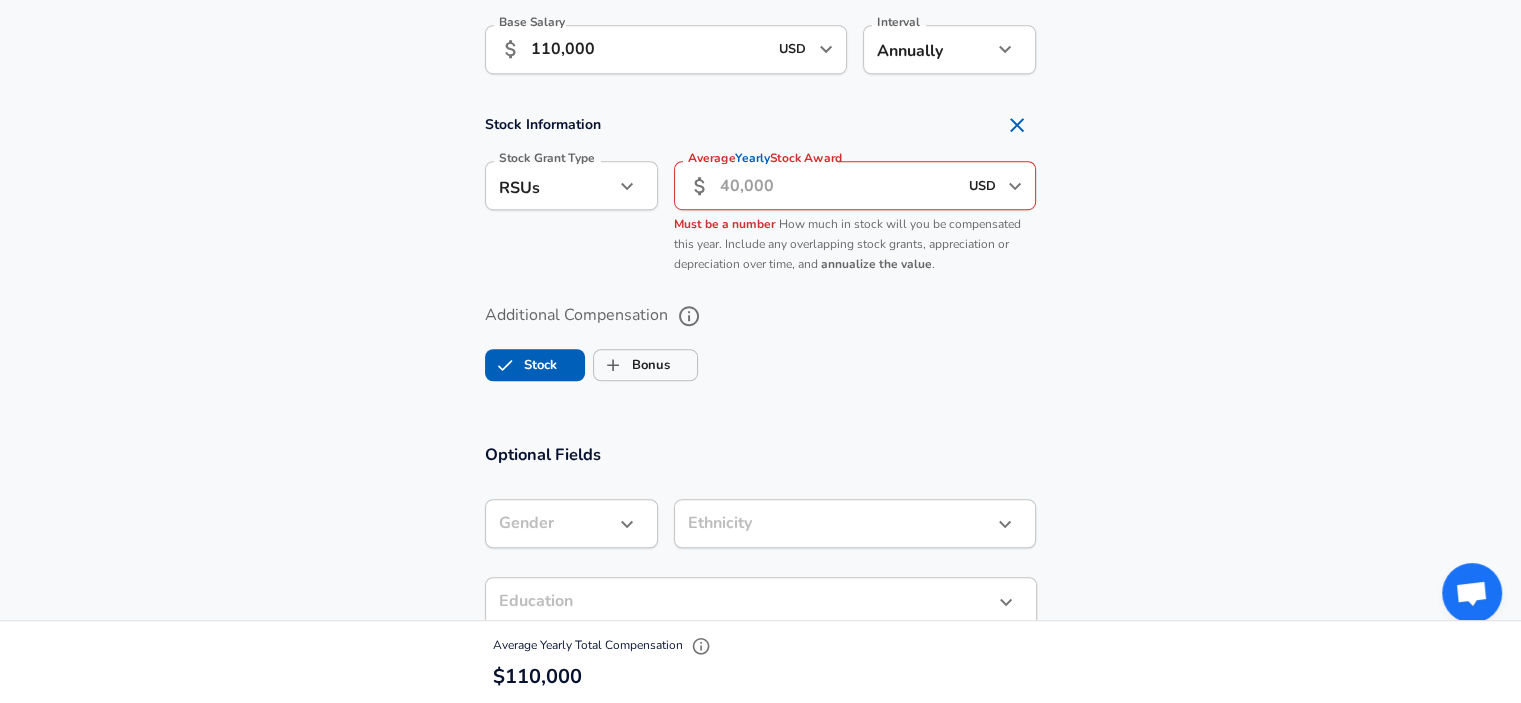 scroll, scrollTop: 1360, scrollLeft: 0, axis: vertical 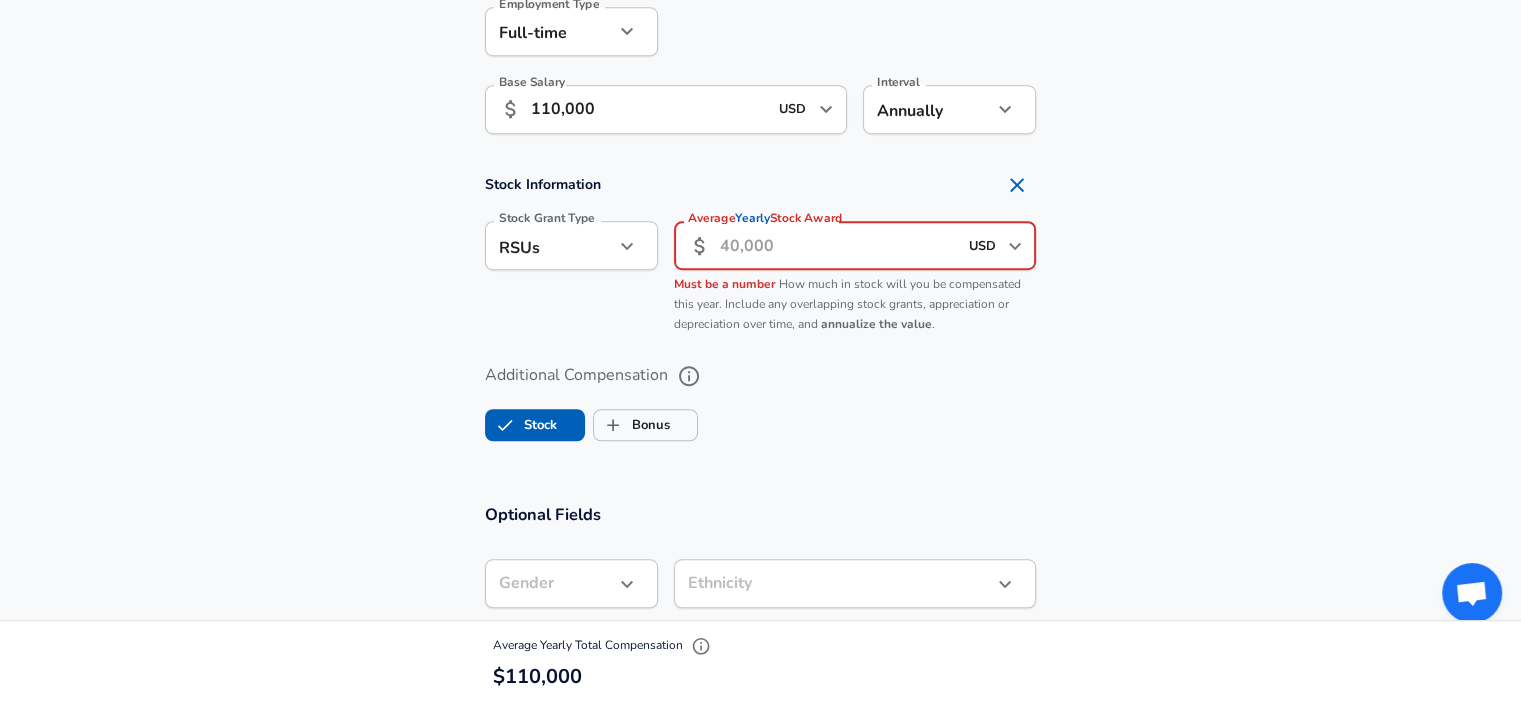 click on "Average  Yearly  Stock Award" at bounding box center [838, 245] 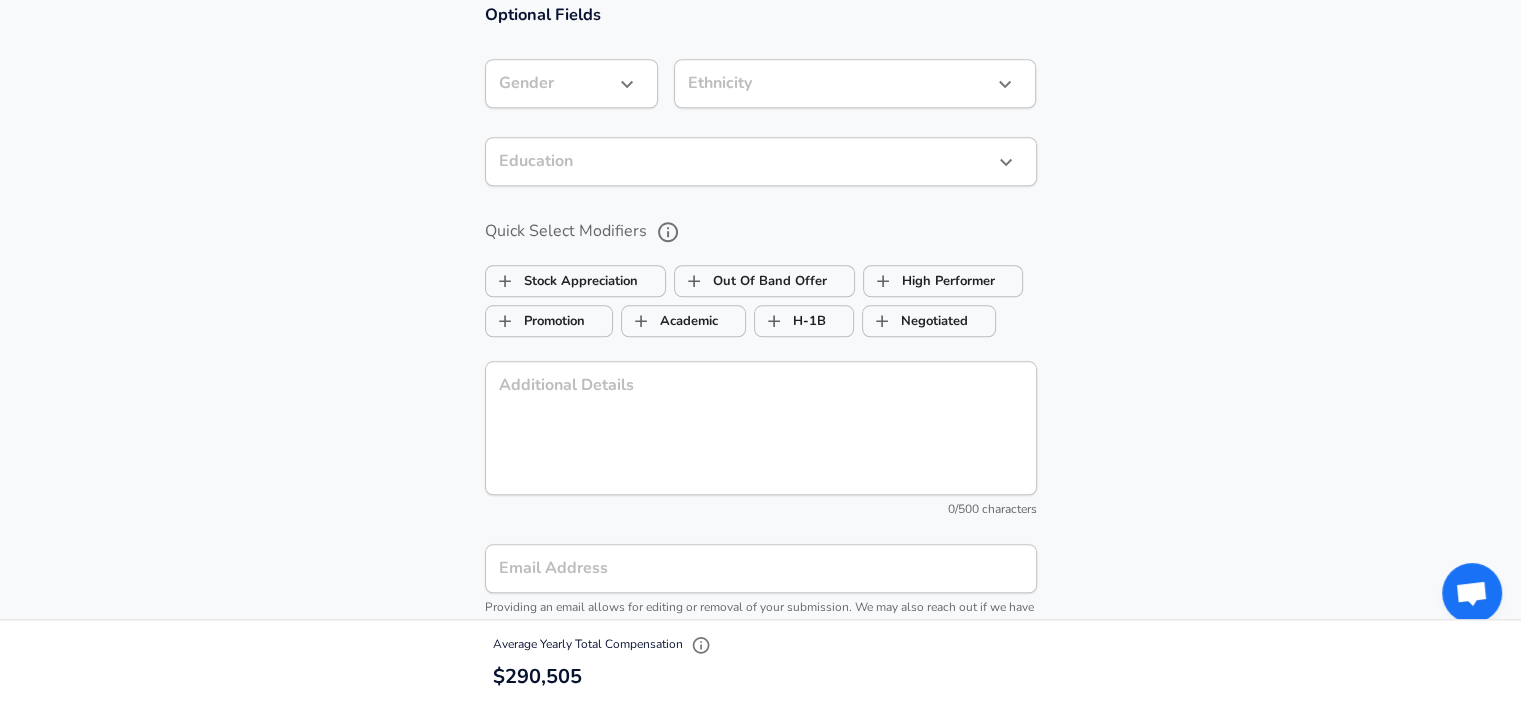 scroll, scrollTop: 2442, scrollLeft: 0, axis: vertical 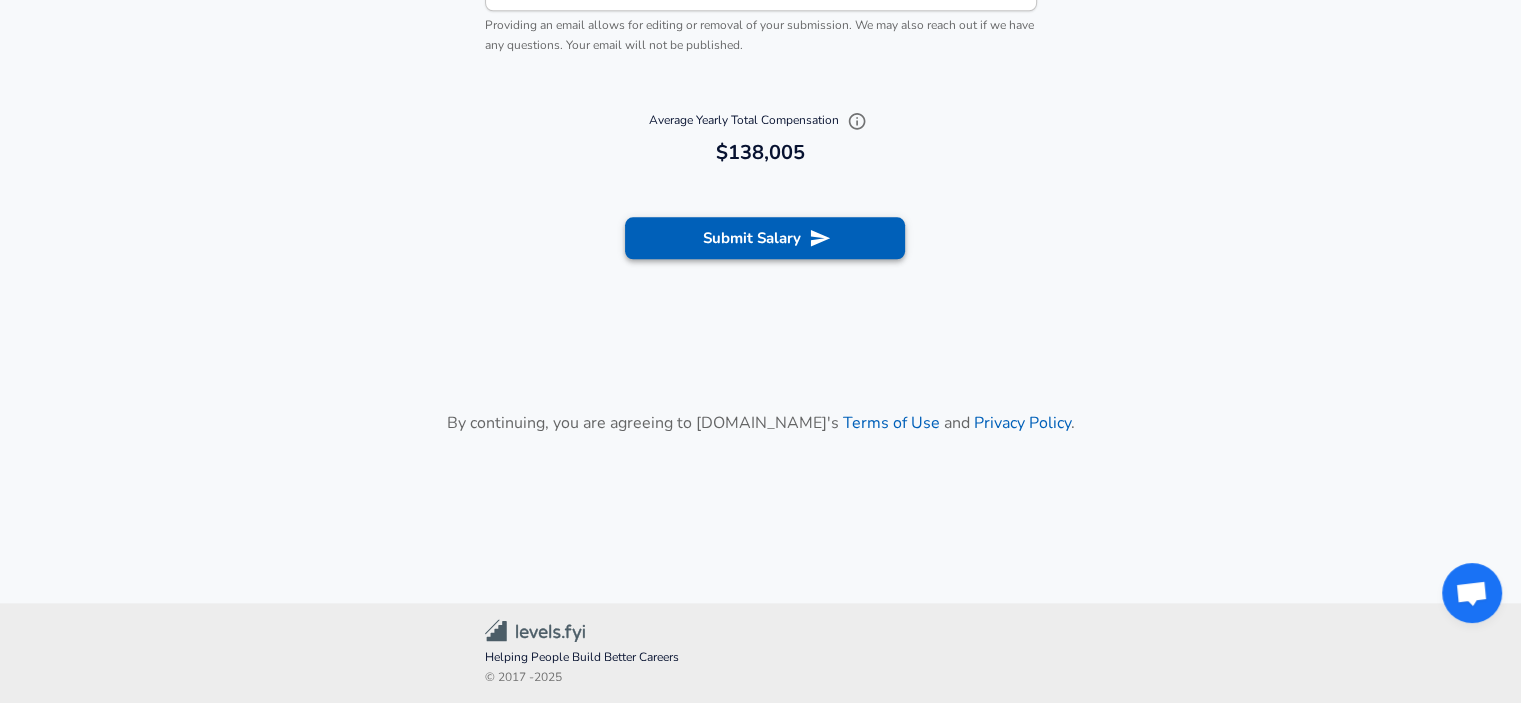 type on "28,000" 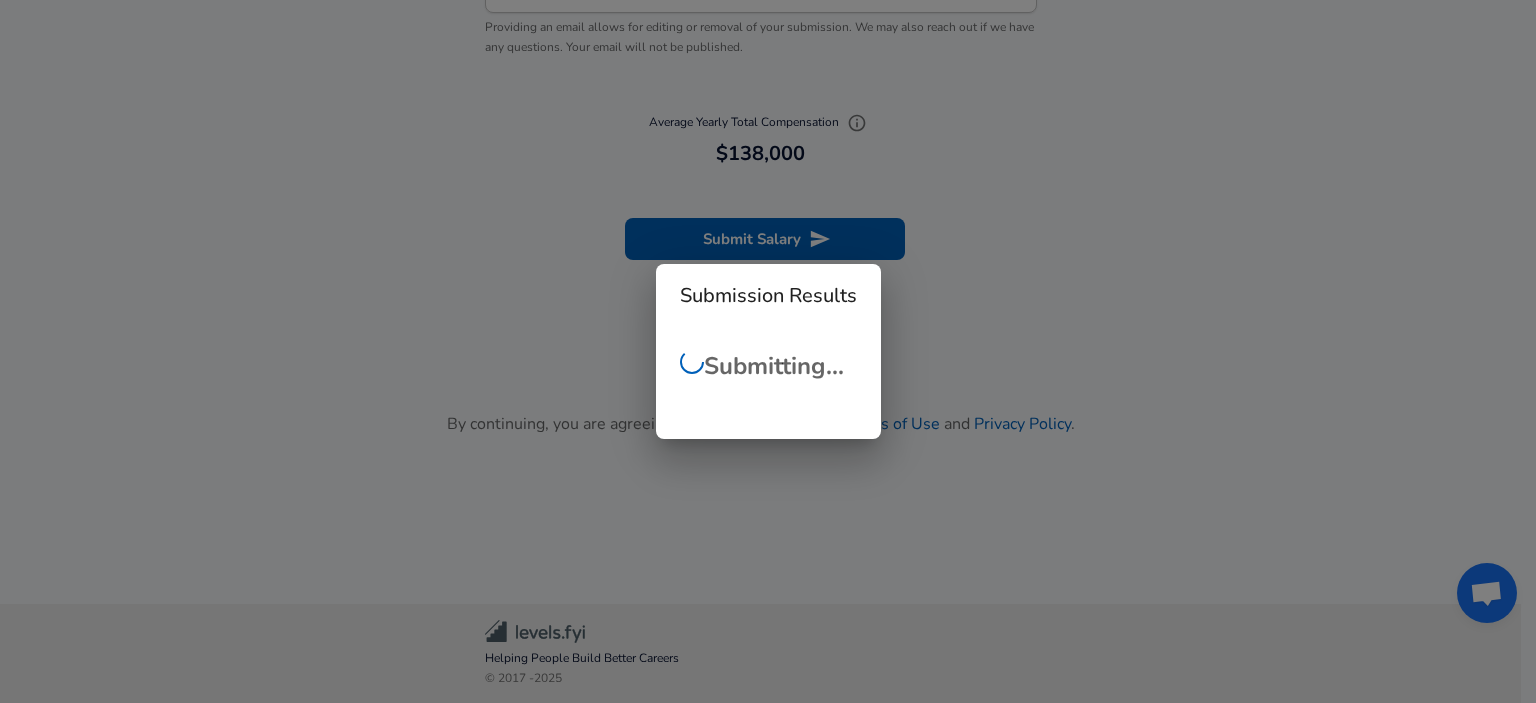 scroll, scrollTop: 821, scrollLeft: 0, axis: vertical 